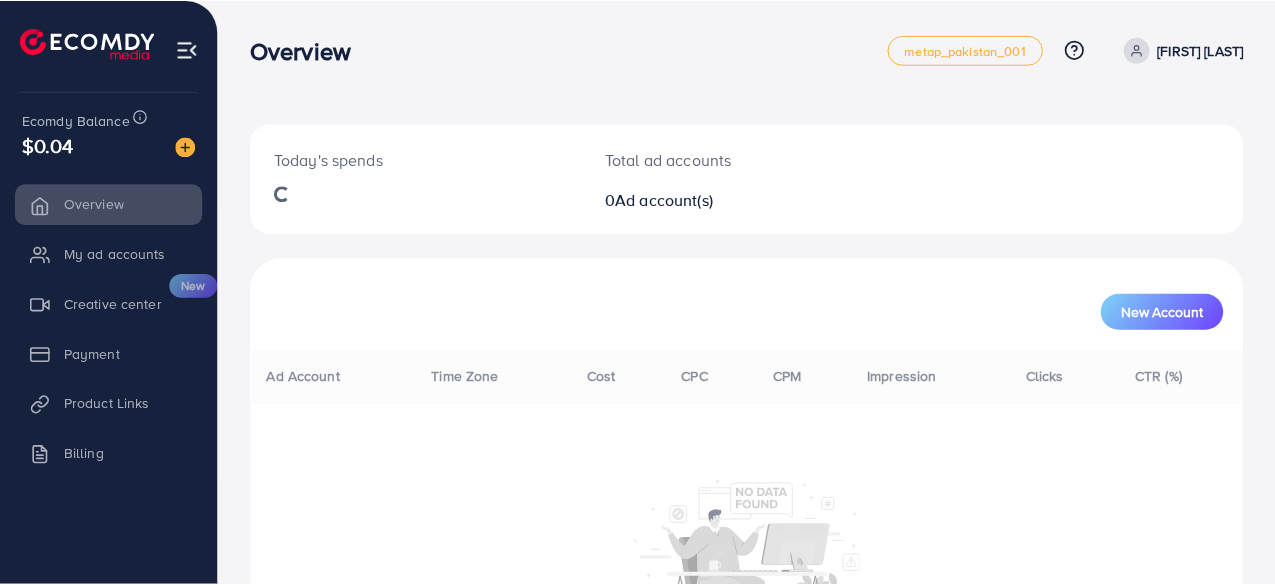 scroll, scrollTop: 0, scrollLeft: 0, axis: both 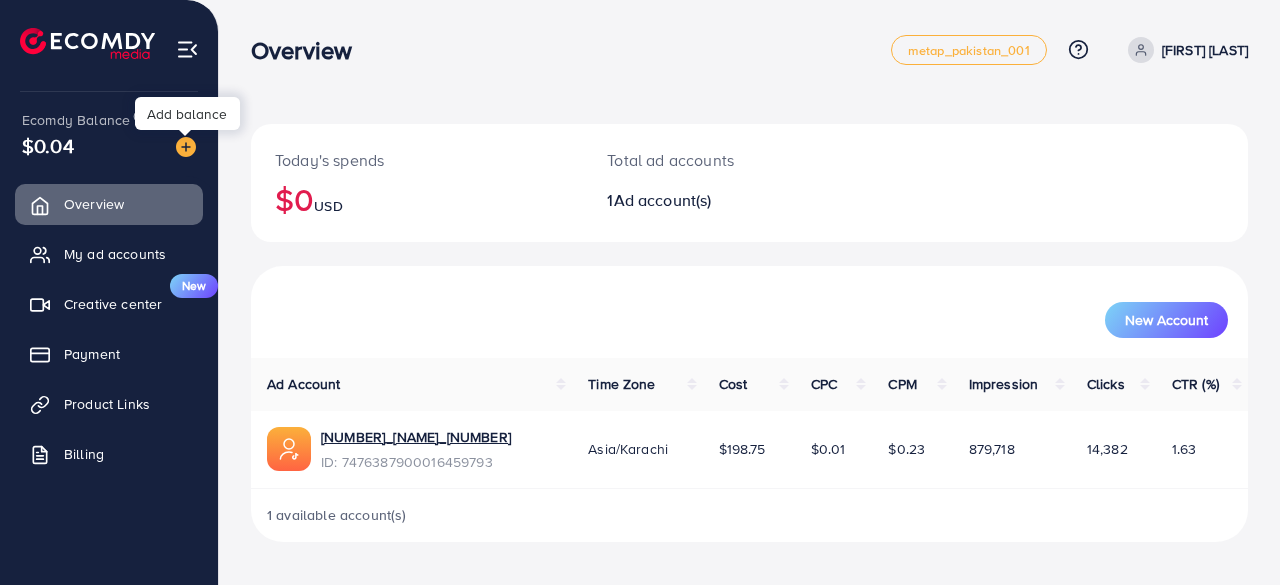 click at bounding box center (186, 147) 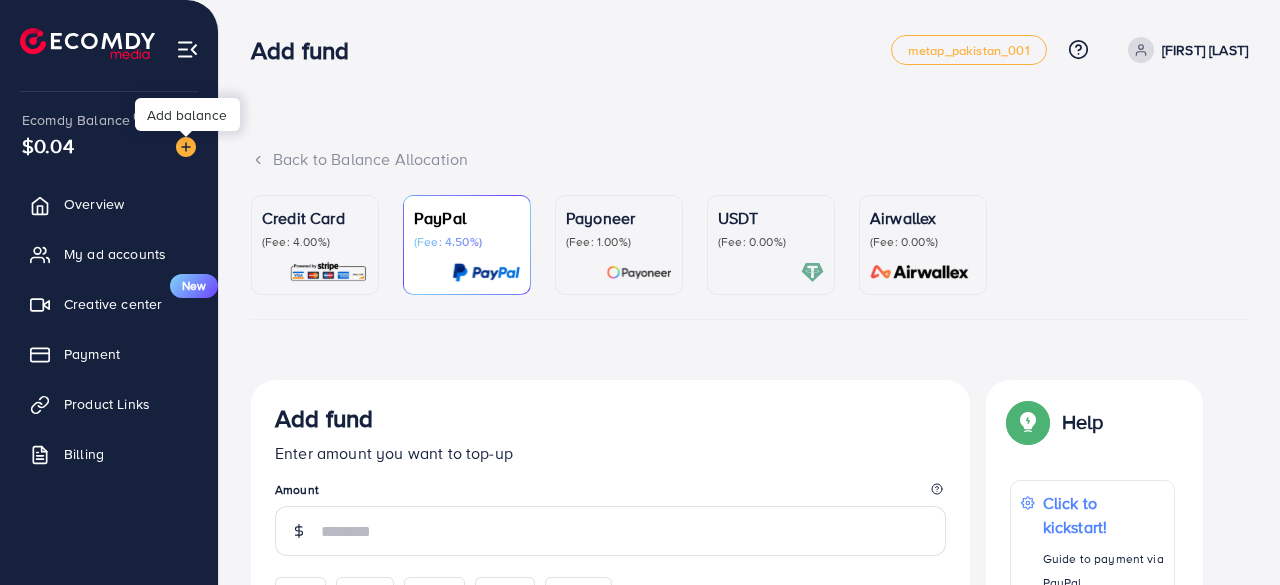 click at bounding box center (186, 147) 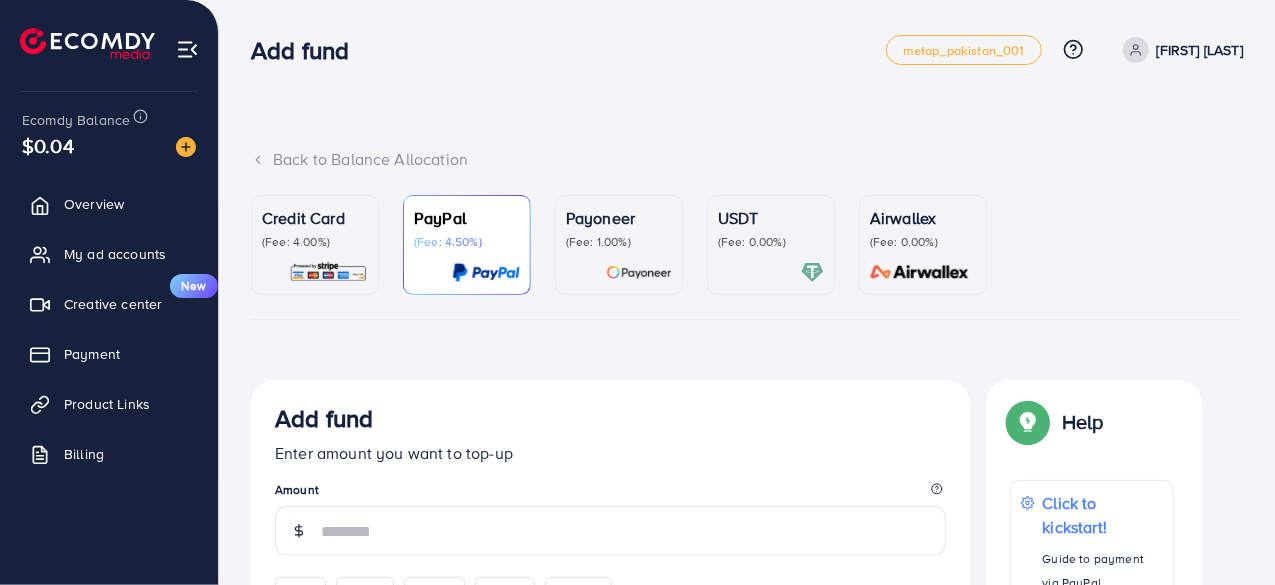 click on "(Fee: 0.00%)" at bounding box center (771, 242) 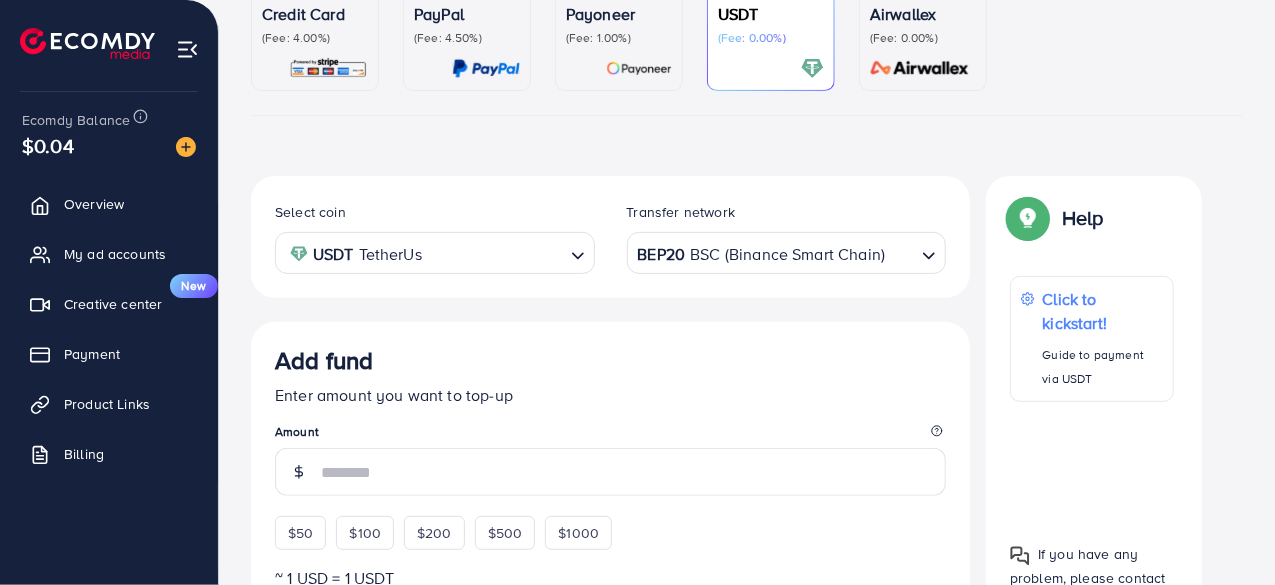 scroll, scrollTop: 206, scrollLeft: 0, axis: vertical 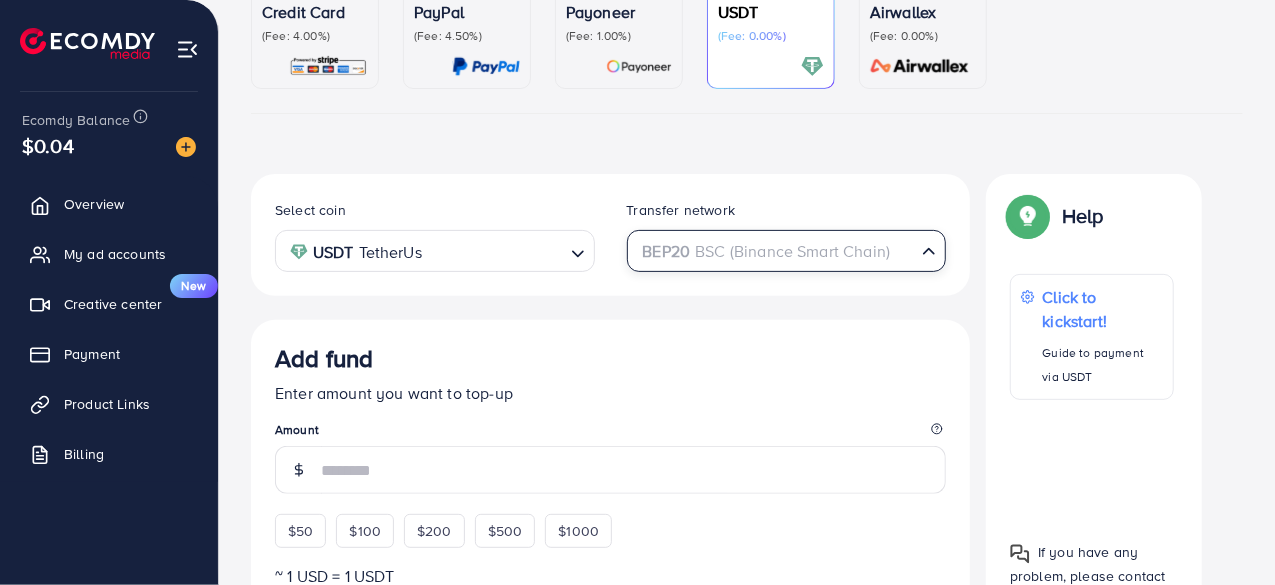 click on "BEP20 BSC (Binance Smart Chain)" at bounding box center (775, 249) 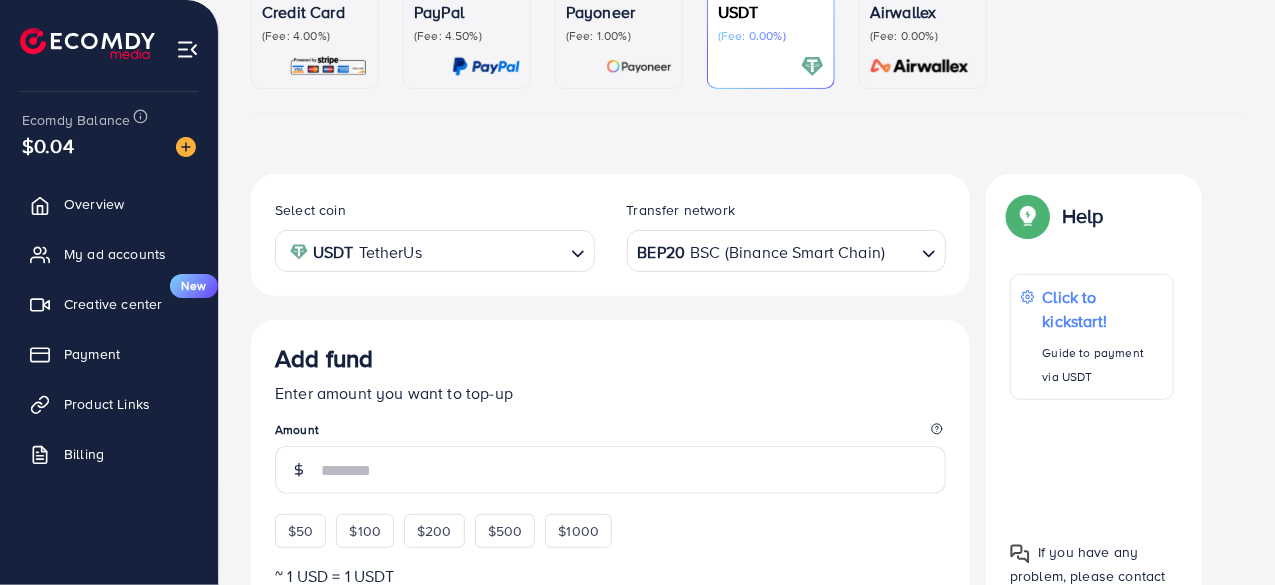 click on "Select coin   USDT TetherUs           Loading...     Transfer network   BEP20 BSC (Binance Smart Chain)           Loading...     BEP20 BSC (Binance Smart Chain) ERC20 Ethereum (ETH) MATIC (Polygon) SOL (Solana) TRC20 TRX (Tron)        Add fund  Enter amount you want to top-up Amount $50 $100 $200 $500 $1000  ~ 1 USD = 1 USDT   Add USDT amount  1/2 I would like to make a donation to support my Account Manager. 5% 10% 15% 20%  Continue   Summary   Amount   --   Payment Method   --   Coin type   --   Service charge   (3.00%)   --   Tax   (3.00%)   --   Transfer network   --   Total Amount   --" at bounding box center [610, 708] 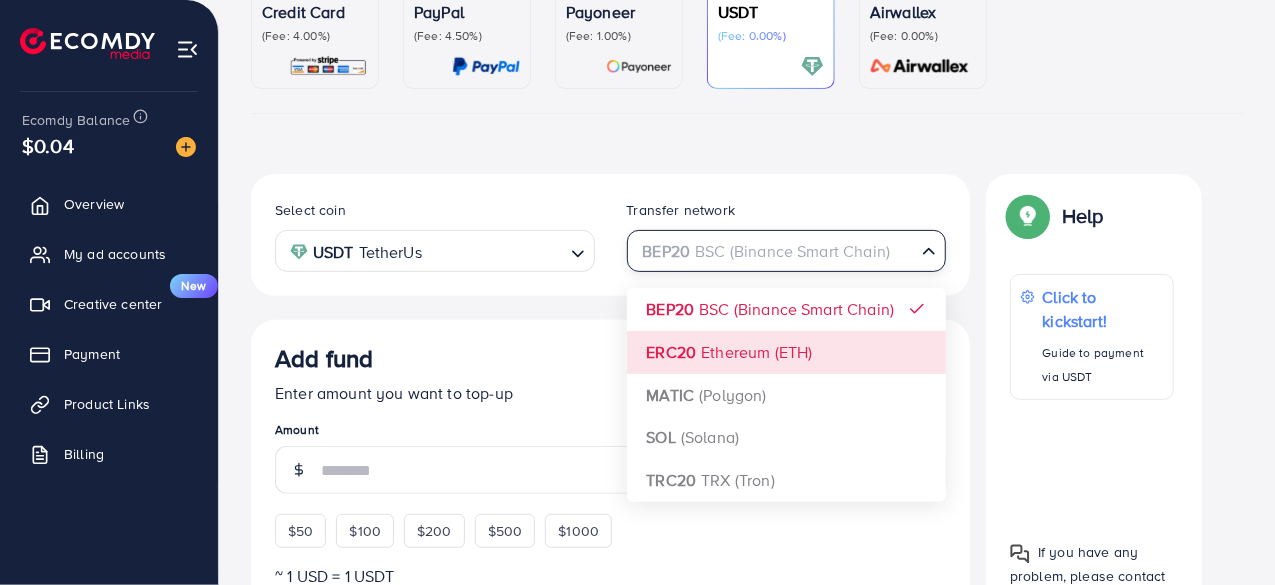 click on "BEP20 BSC (Binance Smart Chain)" at bounding box center (775, 249) 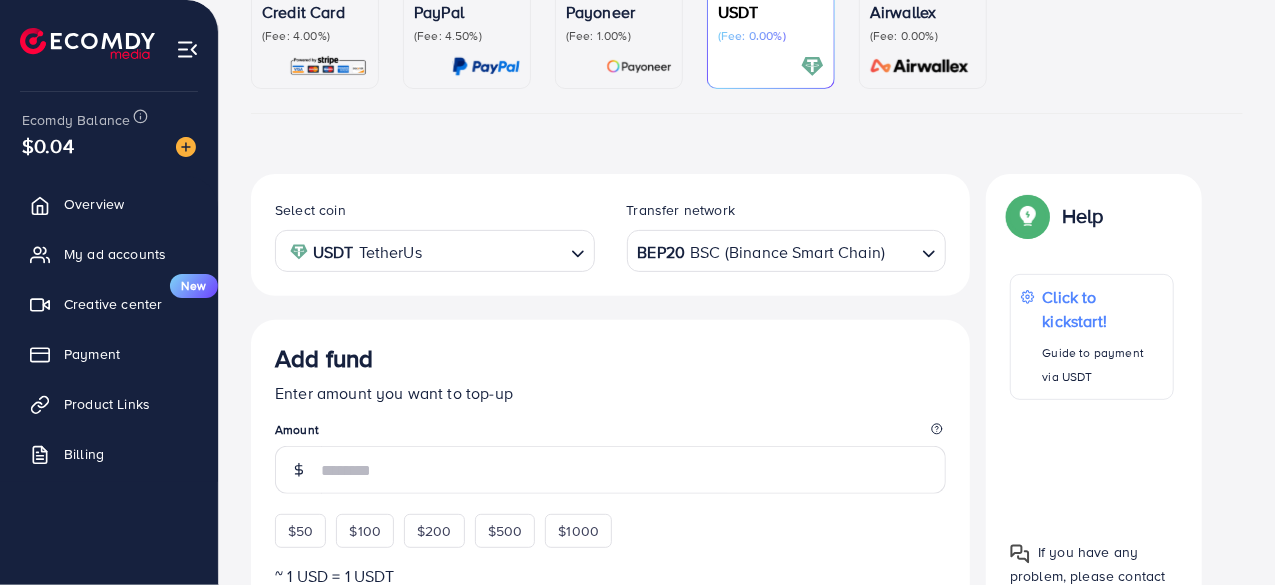 click on "Select coin   USDT TetherUs           Loading...     Transfer network   BEP20 BSC (Binance Smart Chain)           Loading...     BEP20 BSC (Binance Smart Chain) ERC20 Ethereum (ETH) MATIC (Polygon) SOL (Solana) TRC20 TRX (Tron)        Add fund  Enter amount you want to top-up Amount $50 $100 $200 $500 $1000  ~ 1 USD = 1 USDT   Add USDT amount  1/2 I would like to make a donation to support my Account Manager. 5% 10% 15% 20%  Continue   Summary   Amount   --   Payment Method   --   Coin type   --   Service charge   (3.00%)   --   Tax   (3.00%)   --   Transfer network   --   Total Amount   --" at bounding box center [610, 708] 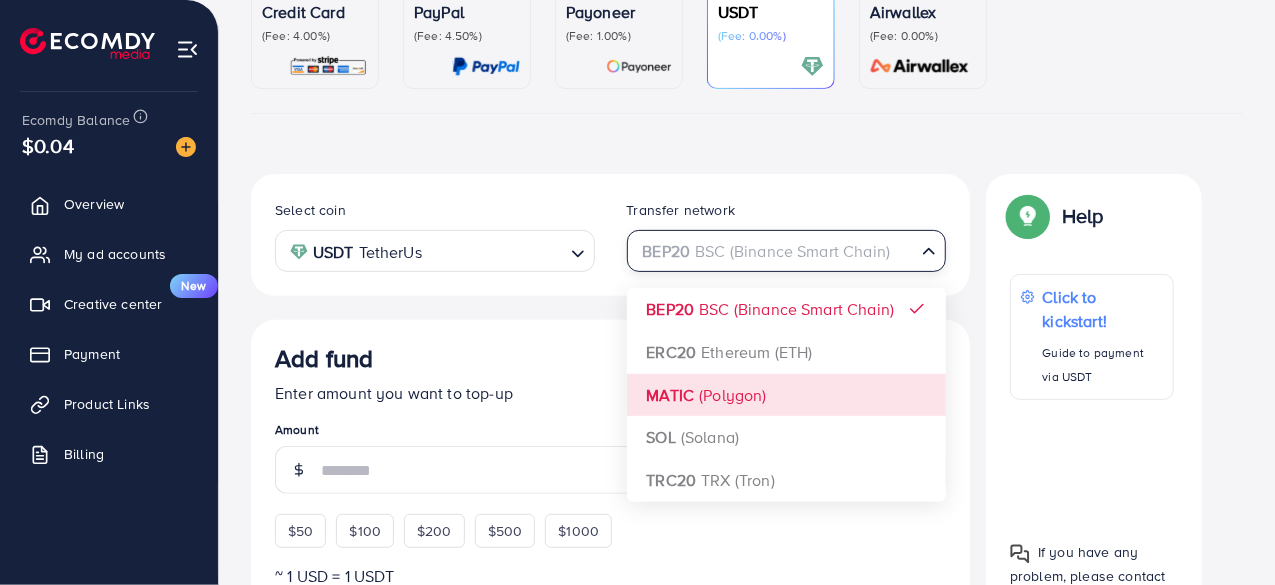 click on "BEP20 BSC (Binance Smart Chain)" at bounding box center [775, 249] 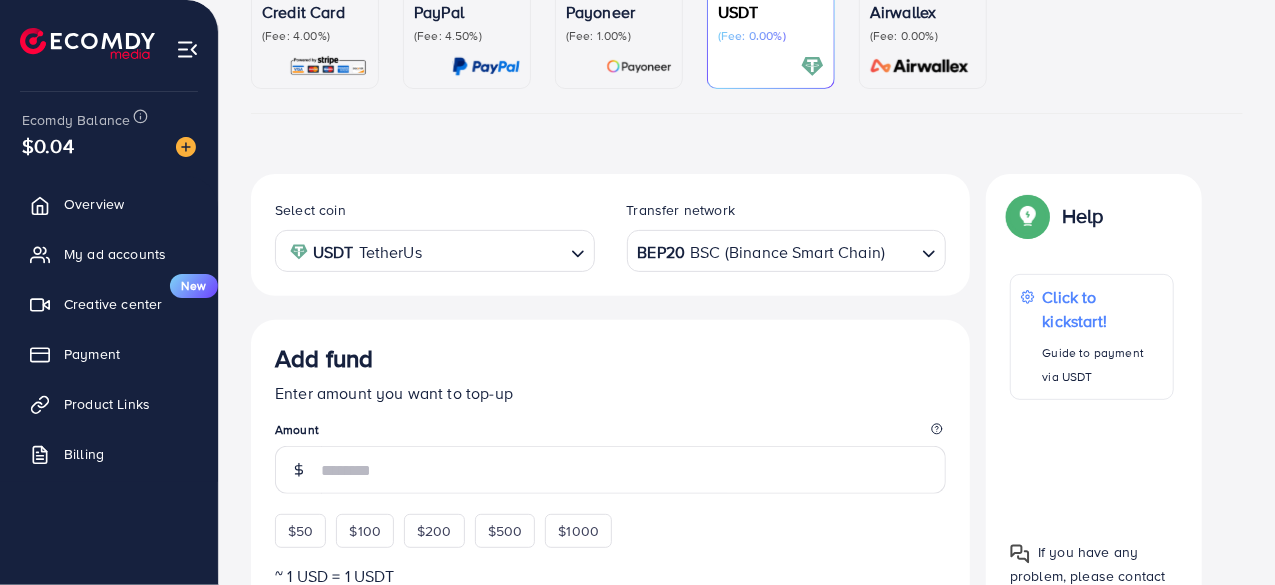 click on "Select coin   USDT TetherUs           Loading...     Transfer network   BEP20 BSC (Binance Smart Chain)           Loading...     BEP20 BSC (Binance Smart Chain) ERC20 Ethereum (ETH) MATIC (Polygon) SOL (Solana) TRC20 TRX (Tron)        Add fund  Enter amount you want to top-up Amount $50 $100 $200 $500 $1000  ~ 1 USD = 1 USDT   Add USDT amount  1/2 I would like to make a donation to support my Account Manager. 5% 10% 15% 20%  Continue   Summary   Amount   --   Payment Method   --   Coin type   --   Service charge   (3.00%)   --   Tax   (3.00%)   --   Transfer network   --   Total Amount   --" at bounding box center (610, 708) 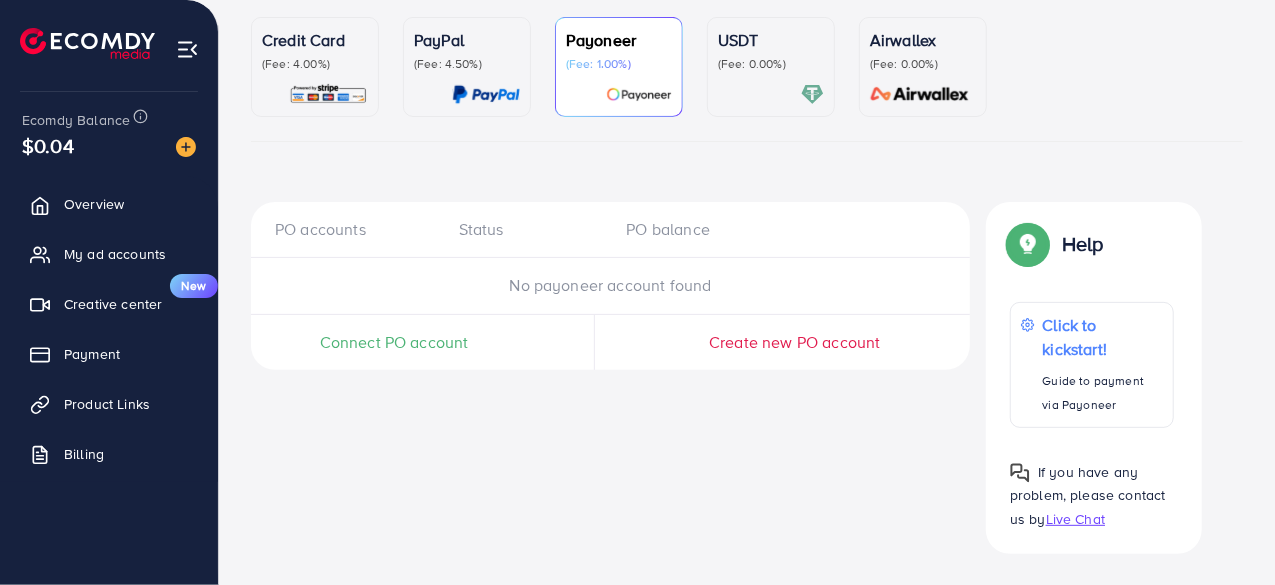 click on "USDT" at bounding box center (771, 40) 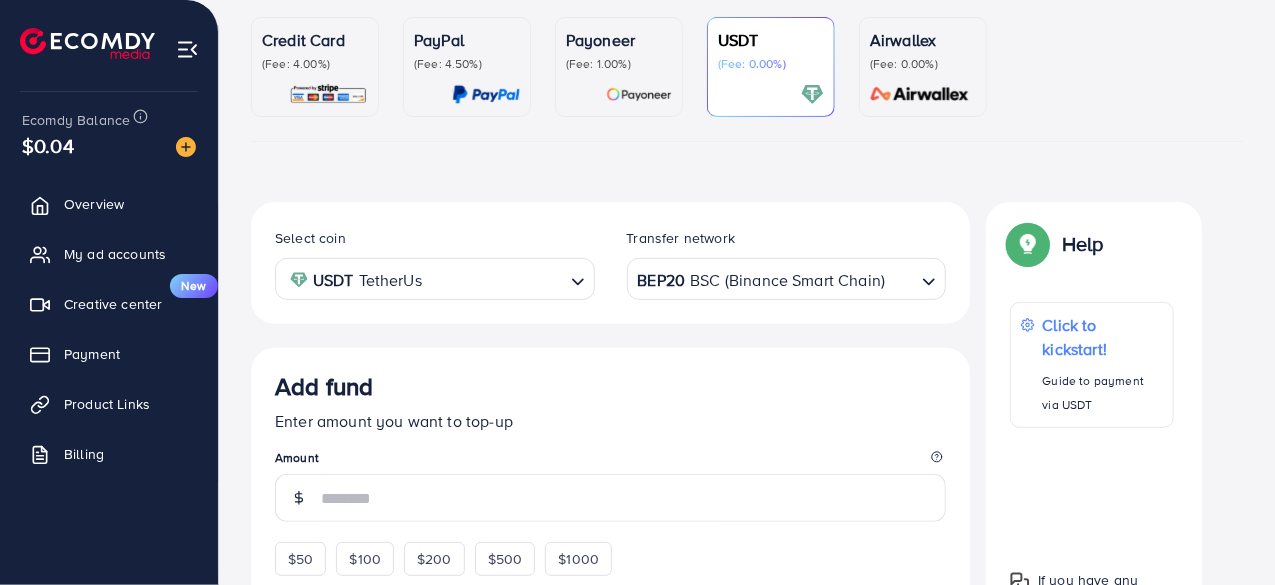 click on "Transfer network" at bounding box center [787, 243] 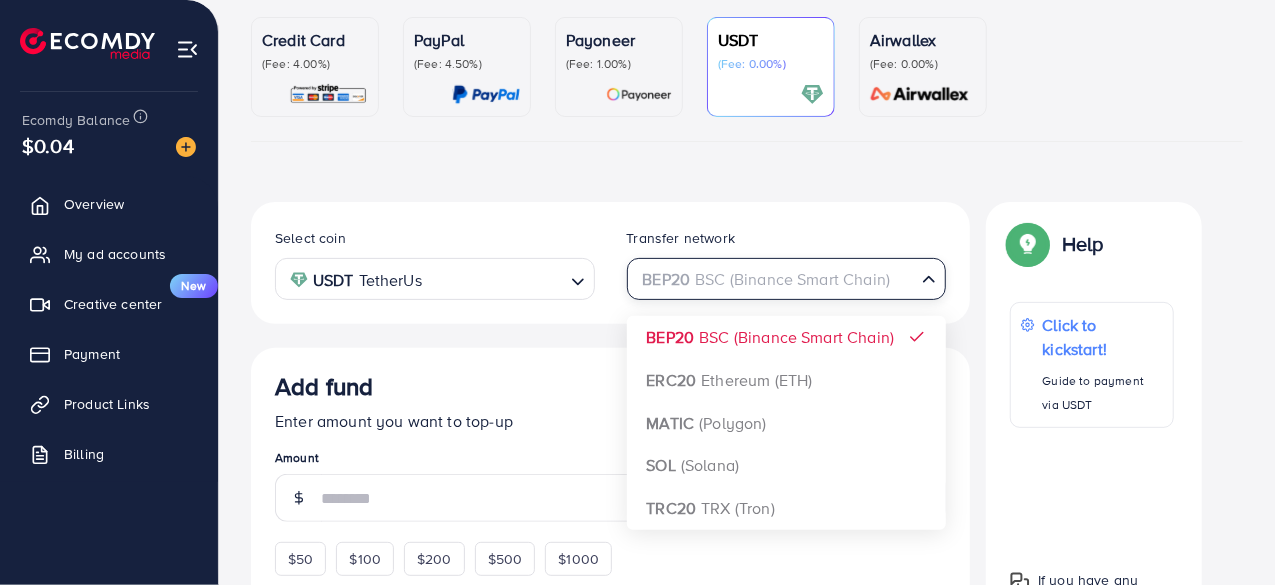 click on "BEP20 BSC (Binance Smart Chain)" at bounding box center [775, 277] 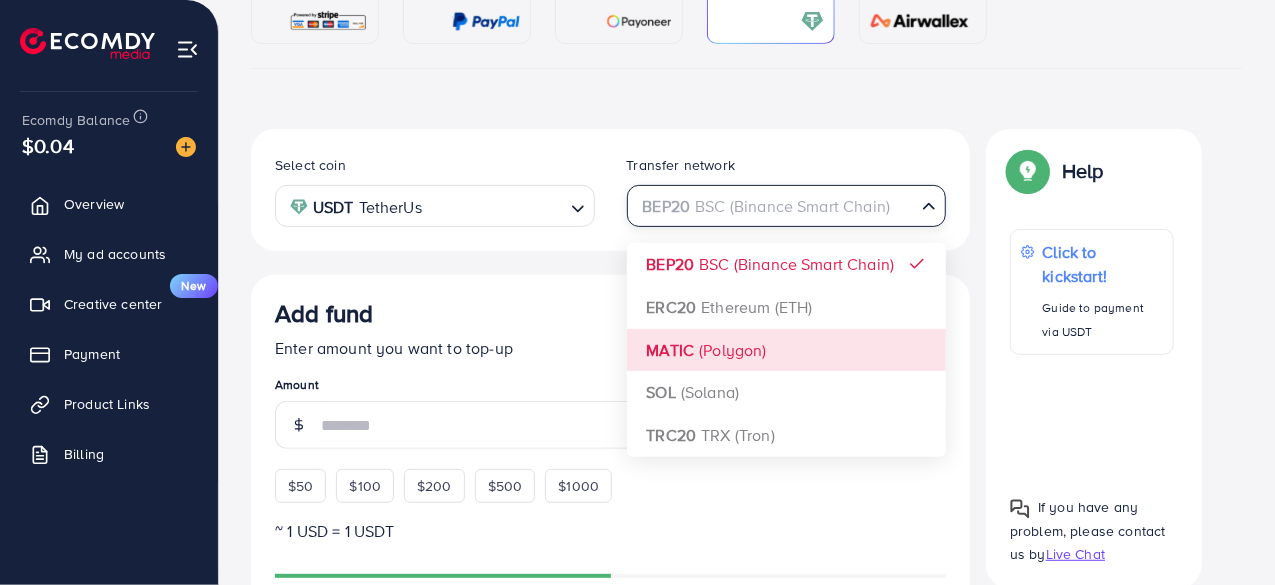 scroll, scrollTop: 252, scrollLeft: 0, axis: vertical 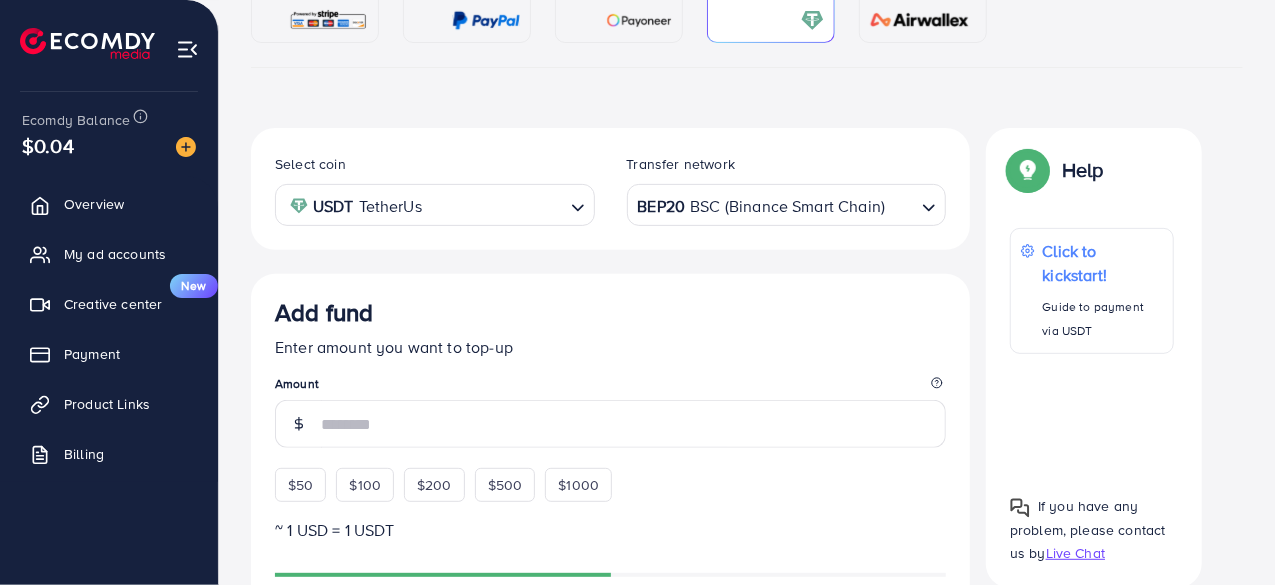 click on "Select coin   USDT TetherUs           Loading...     Transfer network   BEP20 BSC (Binance Smart Chain)           Loading...     BEP20 BSC (Binance Smart Chain) ERC20 Ethereum (ETH) MATIC (Polygon) SOL (Solana) TRC20 TRX (Tron)        Add fund  Enter amount you want to top-up Amount $50 $100 $200 $500 $1000  ~ 1 USD = 1 USDT   Add USDT amount  1/2 I would like to make a donation to support my Account Manager. 5% 10% 15% 20%  Continue   Summary   Amount   --   Payment Method   --   Coin type   --   Service charge   (3.00%)   --   Tax   (3.00%)   --   Transfer network   --   Total Amount   --" at bounding box center [610, 662] 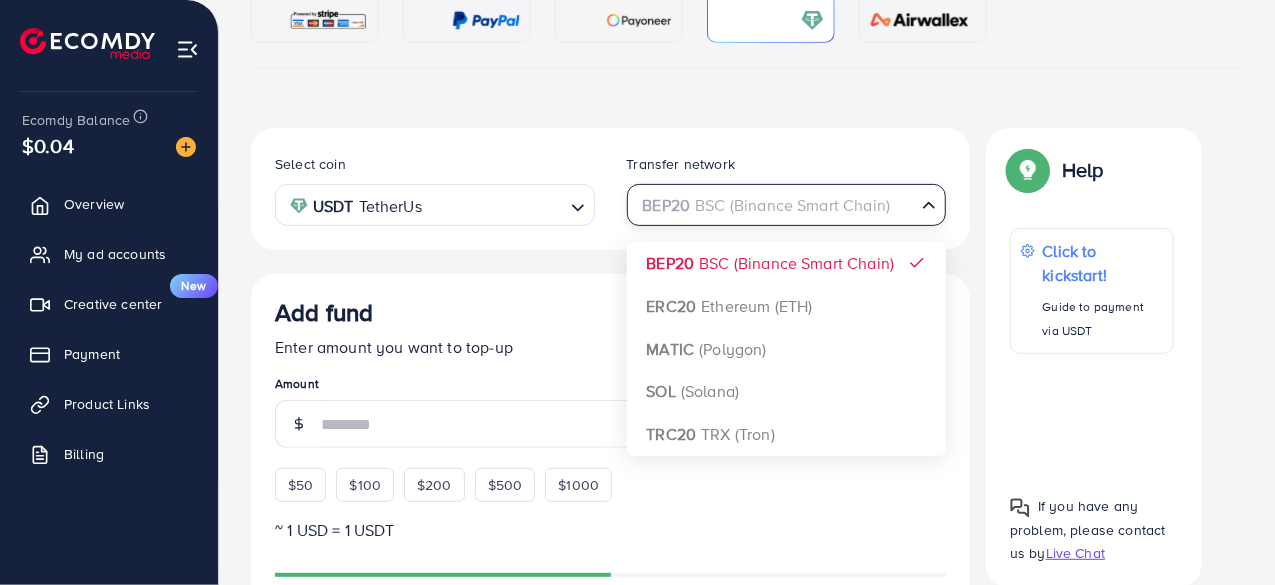 click on "BEP20 BSC (Binance Smart Chain)" at bounding box center [775, 203] 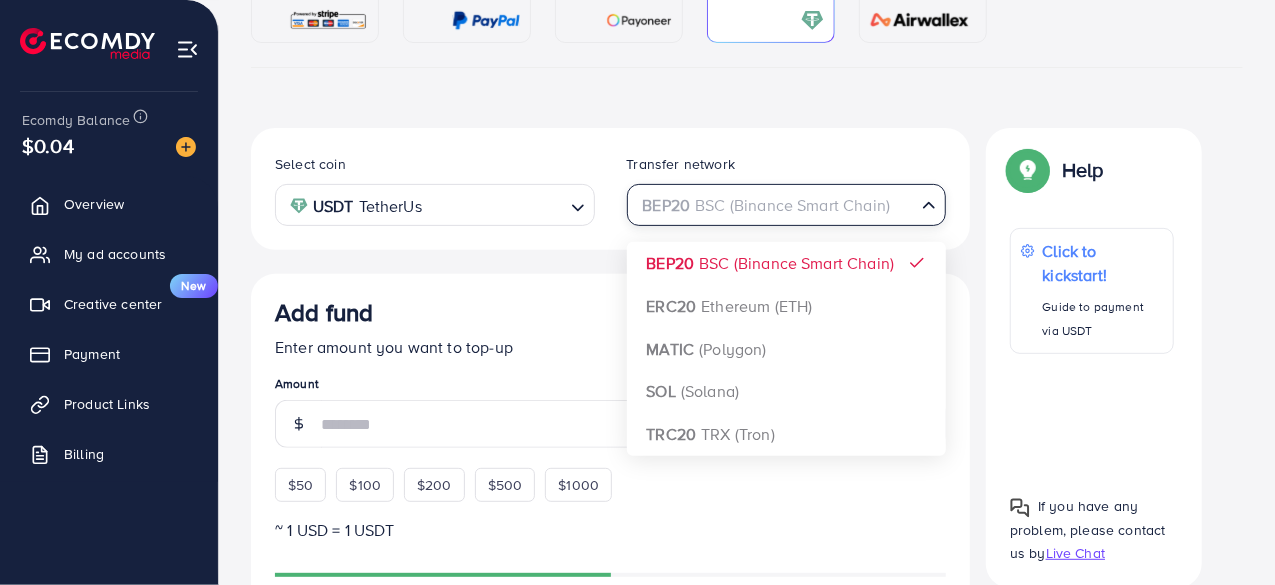 click at bounding box center (775, 205) 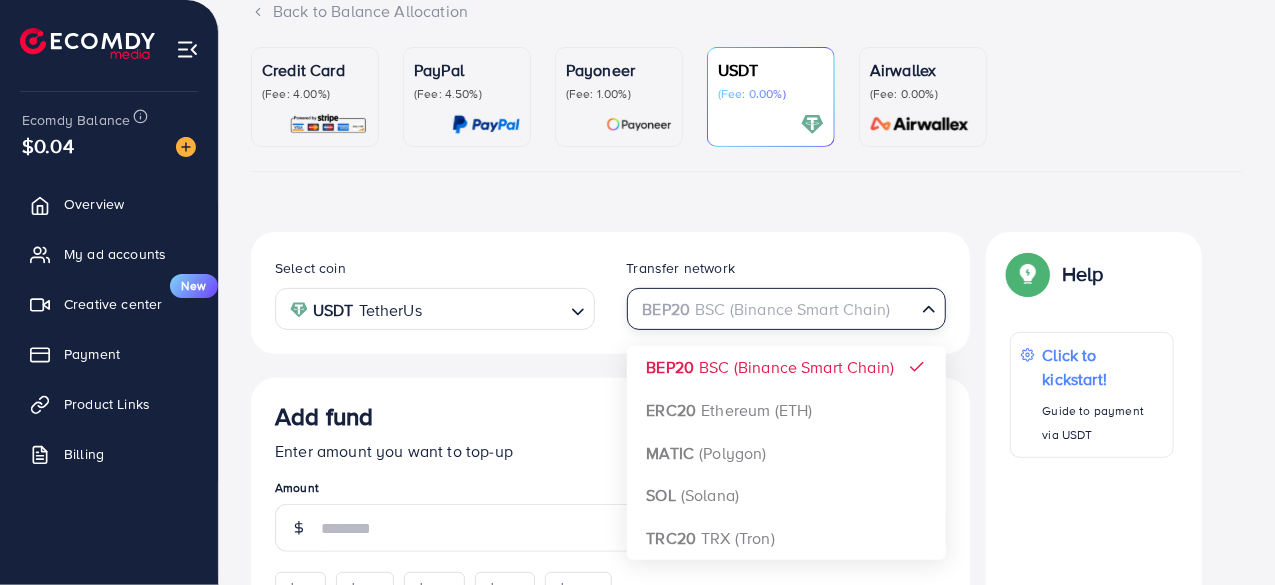 scroll, scrollTop: 154, scrollLeft: 0, axis: vertical 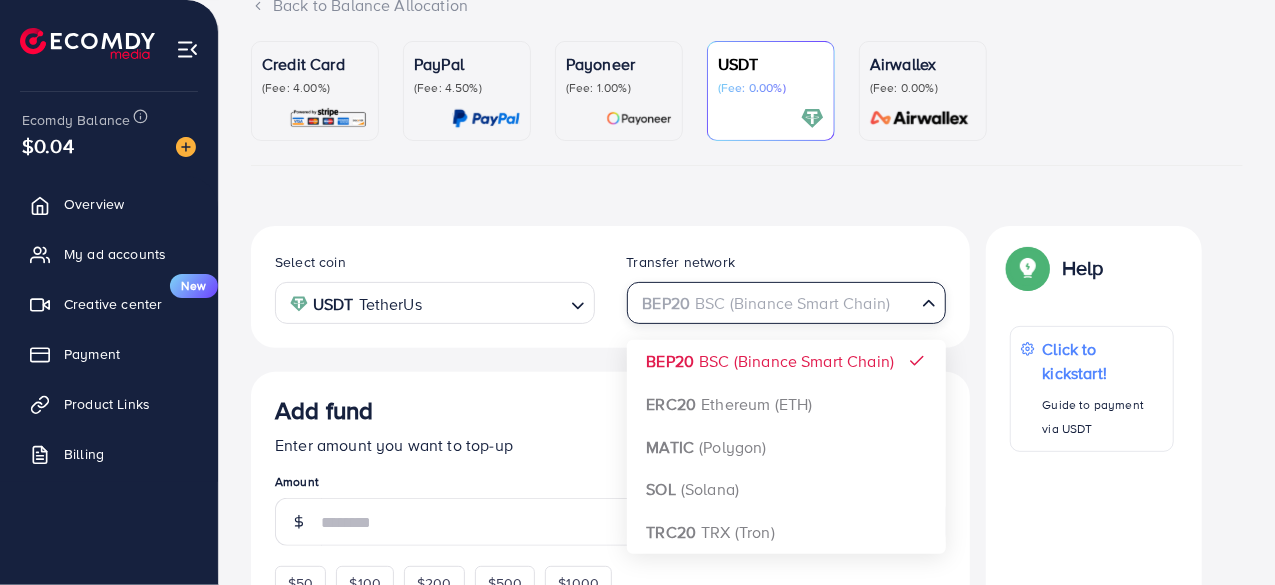 click at bounding box center (775, 303) 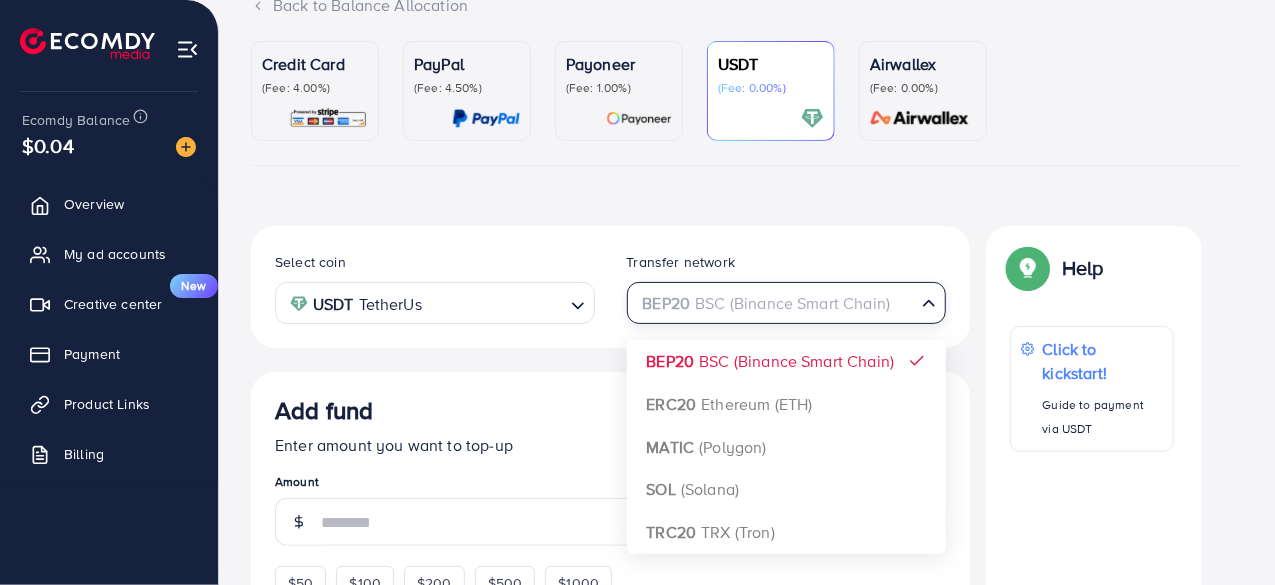click at bounding box center [775, 303] 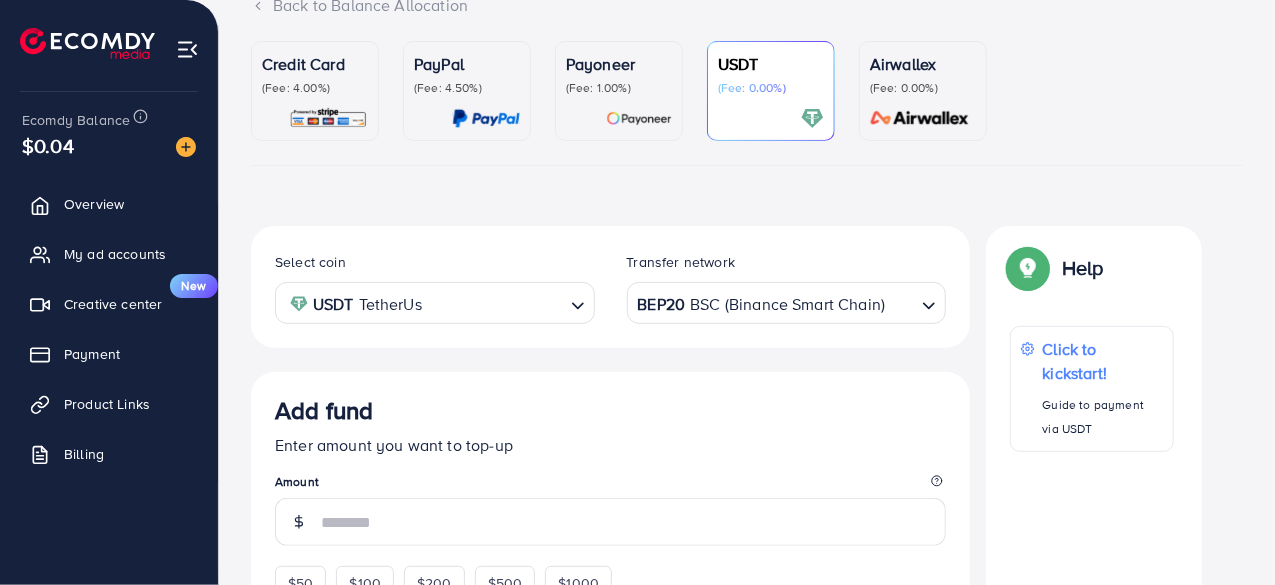 click on "Transfer network" at bounding box center (681, 262) 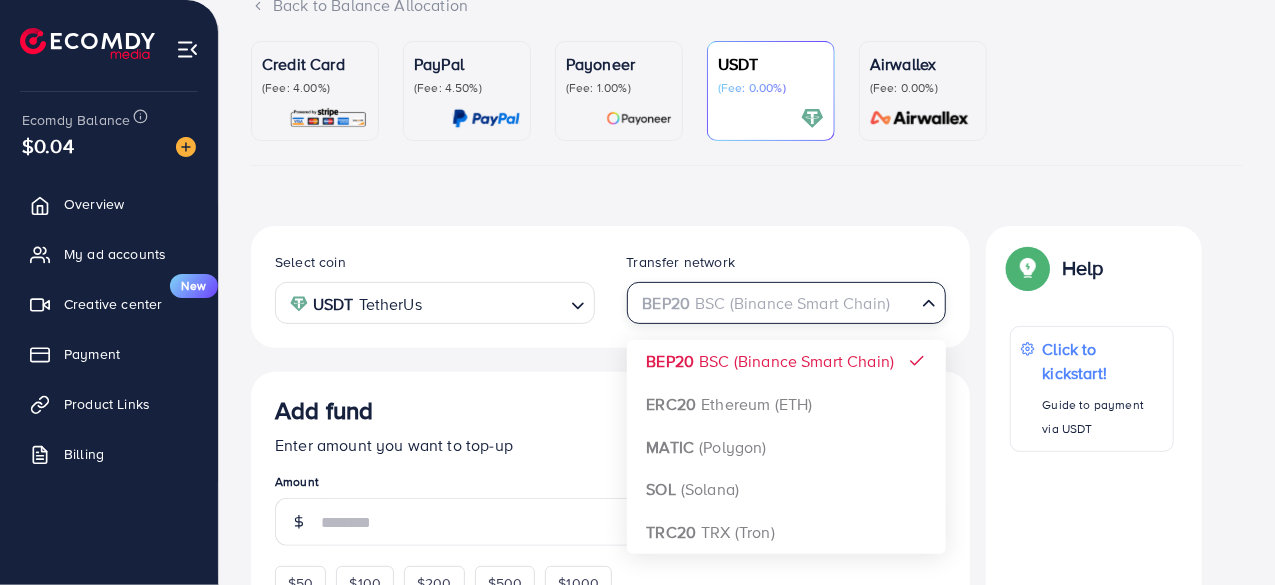 click on "BEP20 BSC (Binance Smart Chain)" at bounding box center [775, 301] 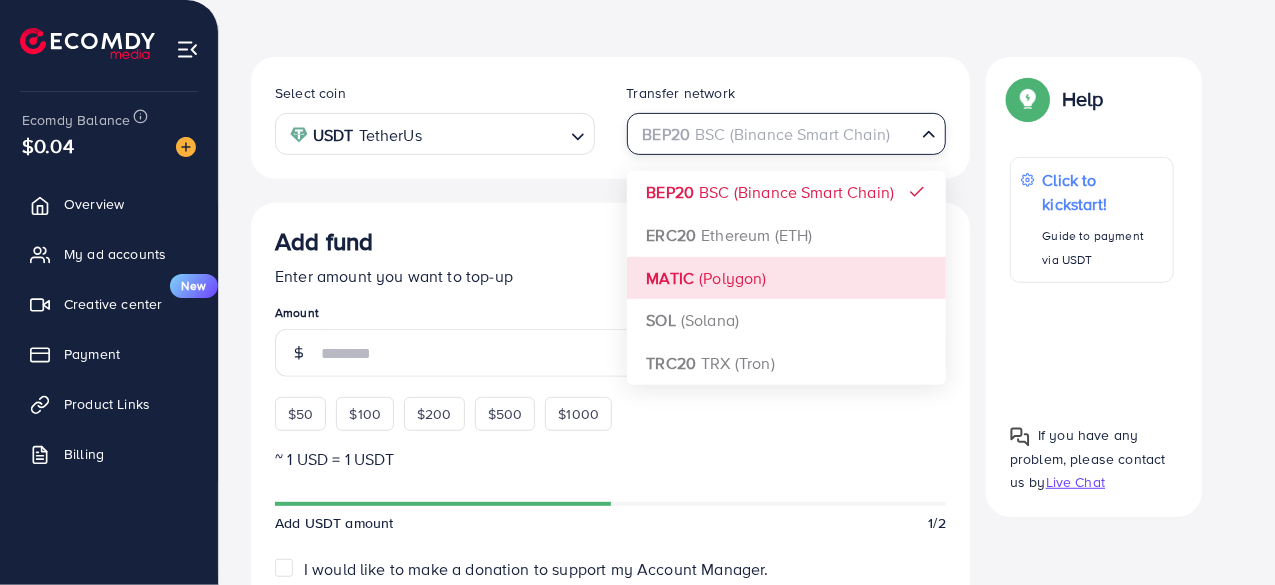 scroll, scrollTop: 321, scrollLeft: 0, axis: vertical 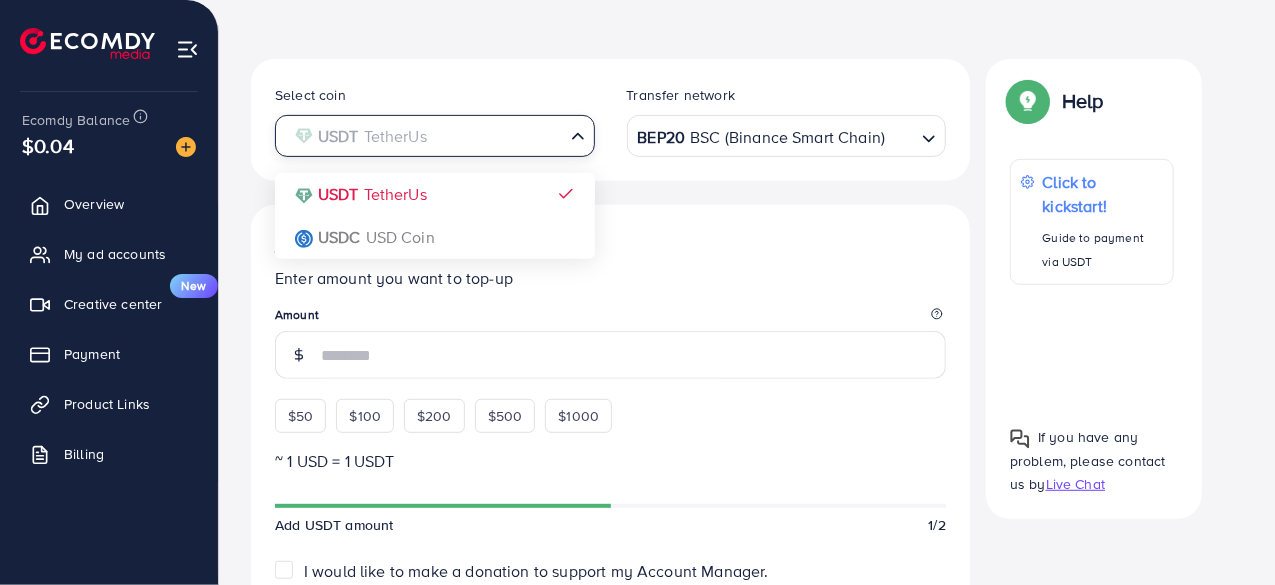 click at bounding box center [423, 136] 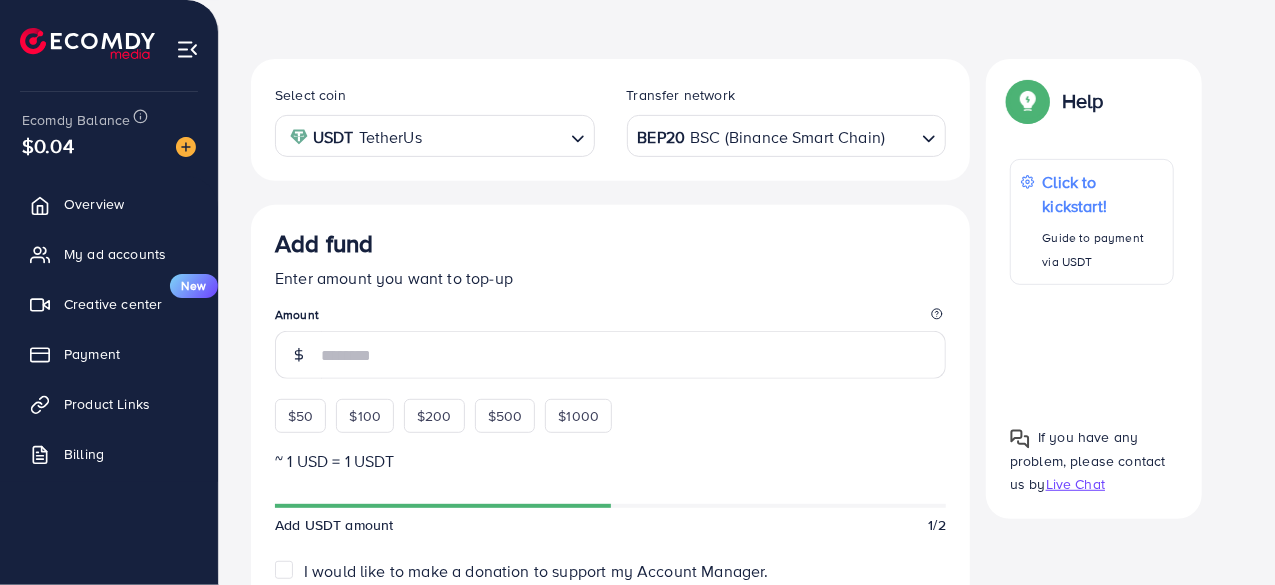 click on "Transfer network" at bounding box center [787, 100] 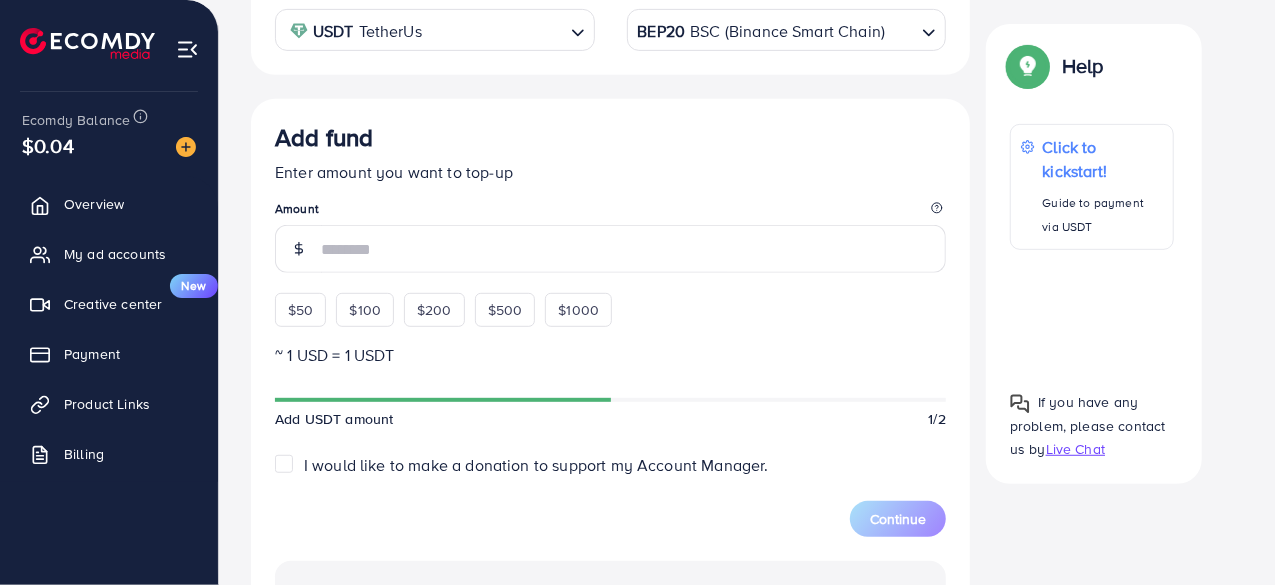 scroll, scrollTop: 433, scrollLeft: 0, axis: vertical 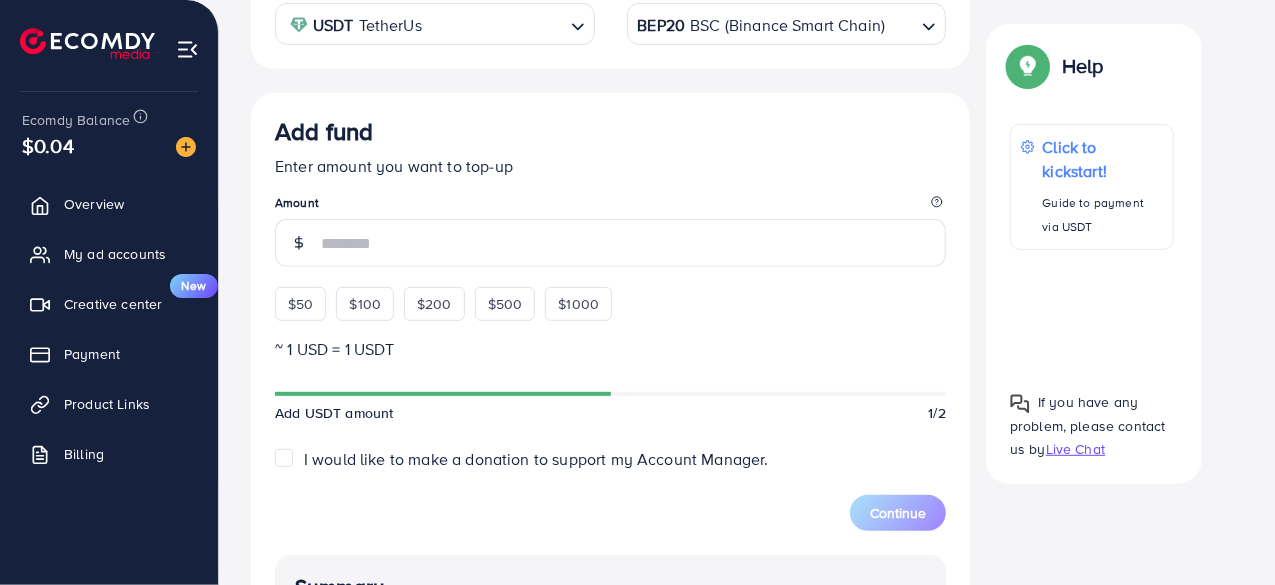 click on "Add fund  Enter amount you want to top-up Amount $50 $100 $200 $500 $1000  ~ 1 USD = 1 USDT   Add USDT amount  1/2 I would like to make a donation to support my Account Manager. 5% 10% 15% 20%  Continue   Summary   Amount   --   Payment Method   --   Coin type   --   Service charge   (3.00%)   --   Tax   (3.00%)   --   Transfer network   --   Total Amount   --" at bounding box center [610, 555] 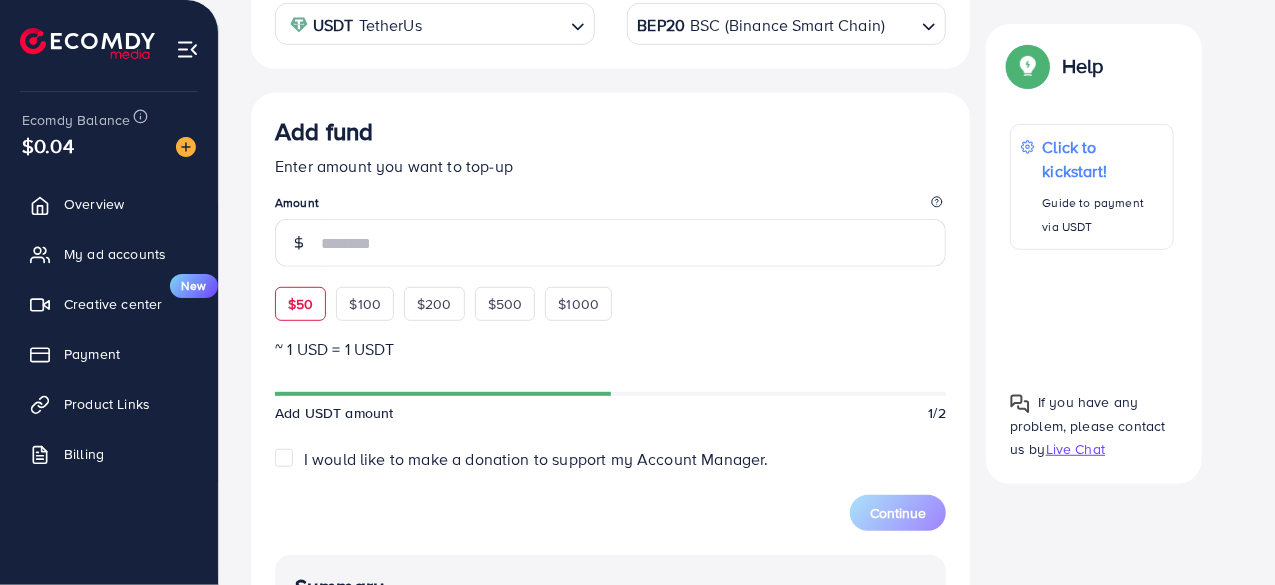 click on "$50" at bounding box center (300, 304) 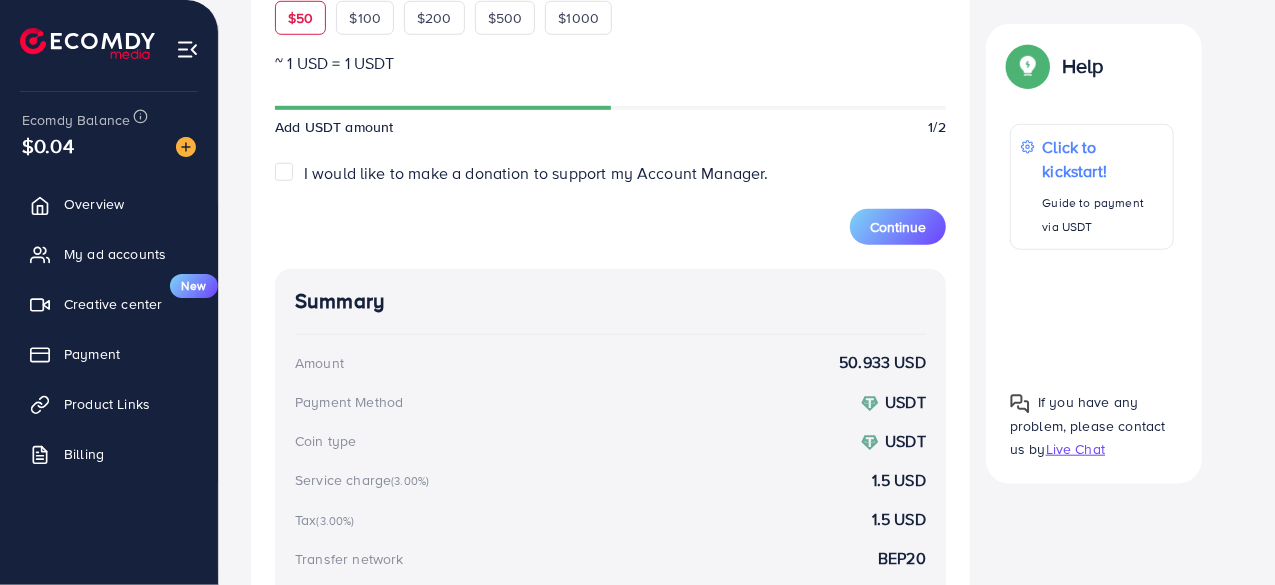 scroll, scrollTop: 752, scrollLeft: 0, axis: vertical 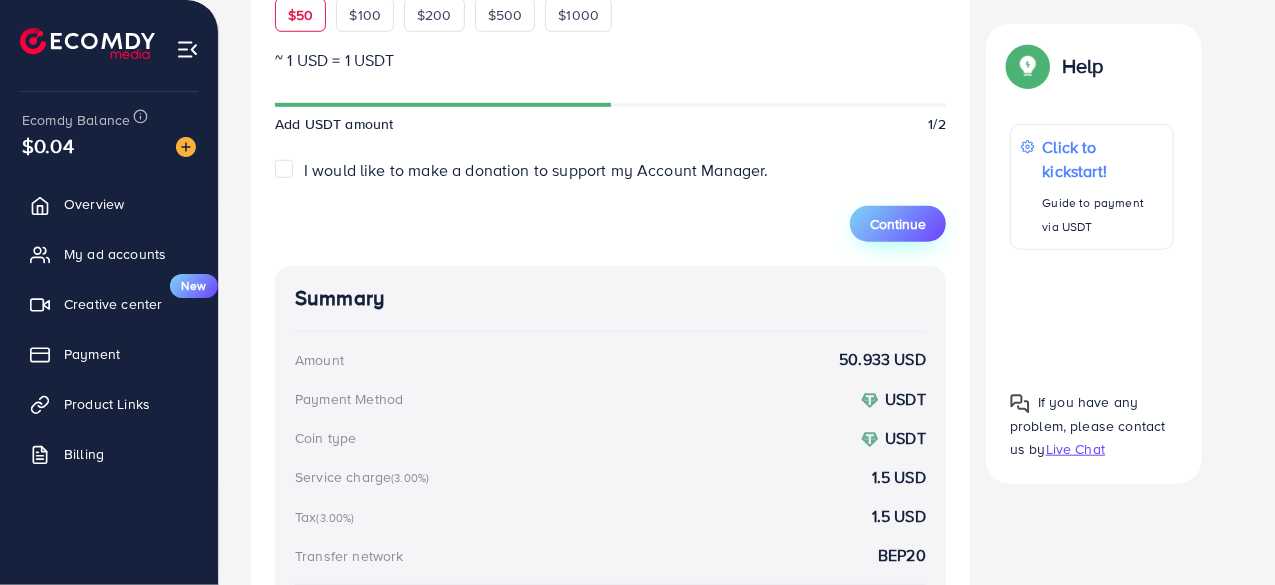click on "Continue" at bounding box center (898, 224) 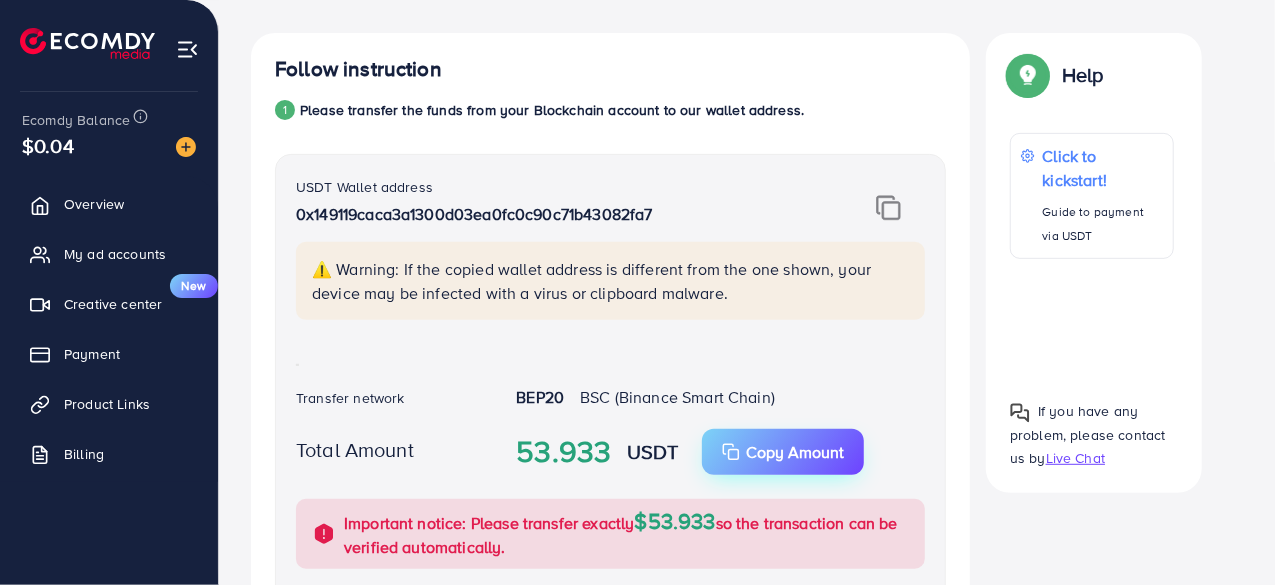 scroll, scrollTop: 330, scrollLeft: 0, axis: vertical 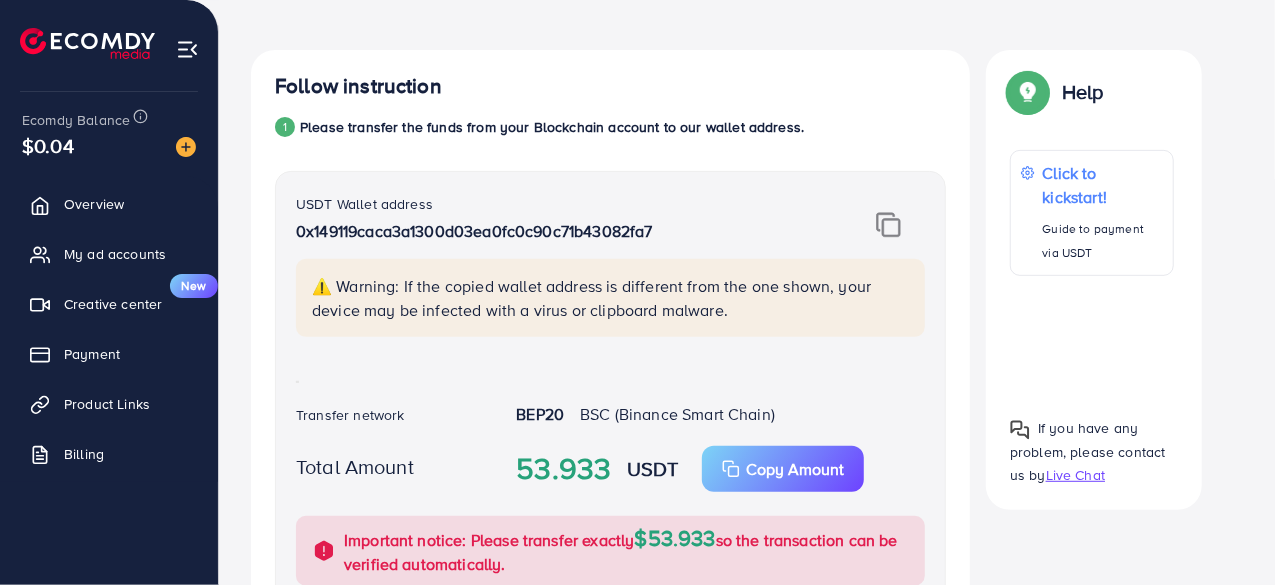 click at bounding box center [888, 225] 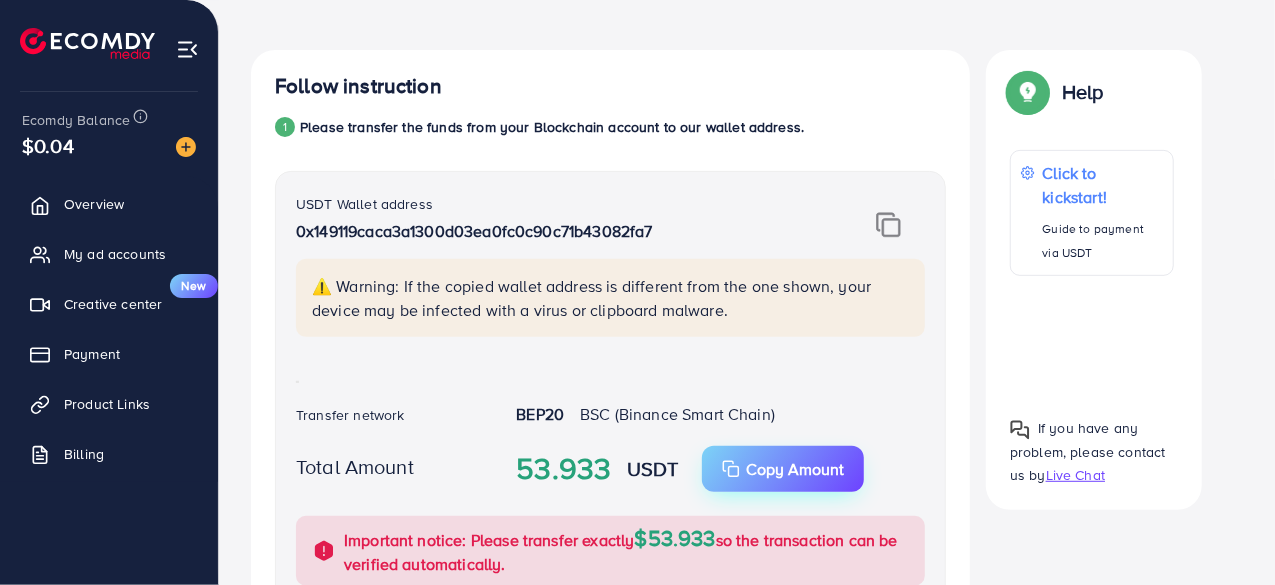 click on "Copy Amount" at bounding box center [795, 469] 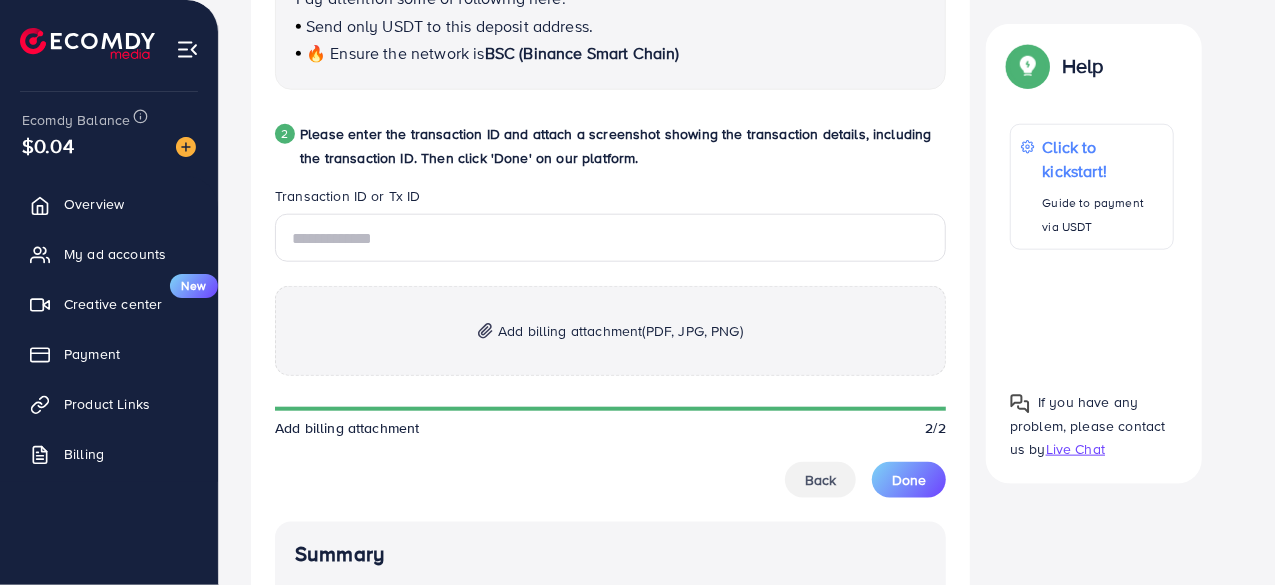 scroll, scrollTop: 973, scrollLeft: 0, axis: vertical 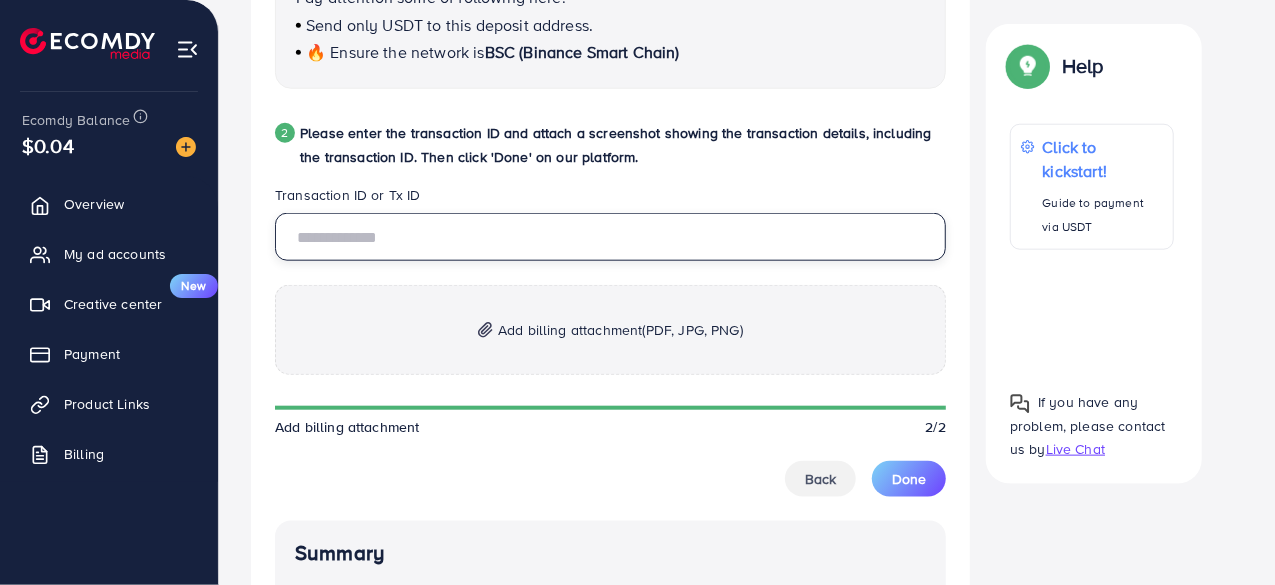 click at bounding box center (610, 237) 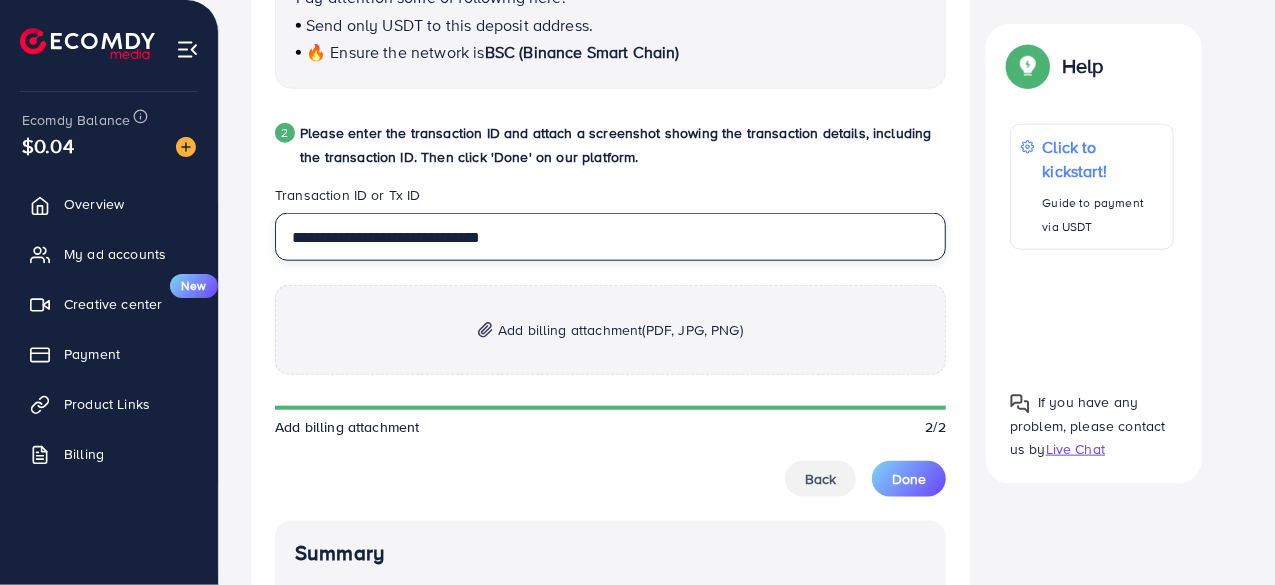 type on "**********" 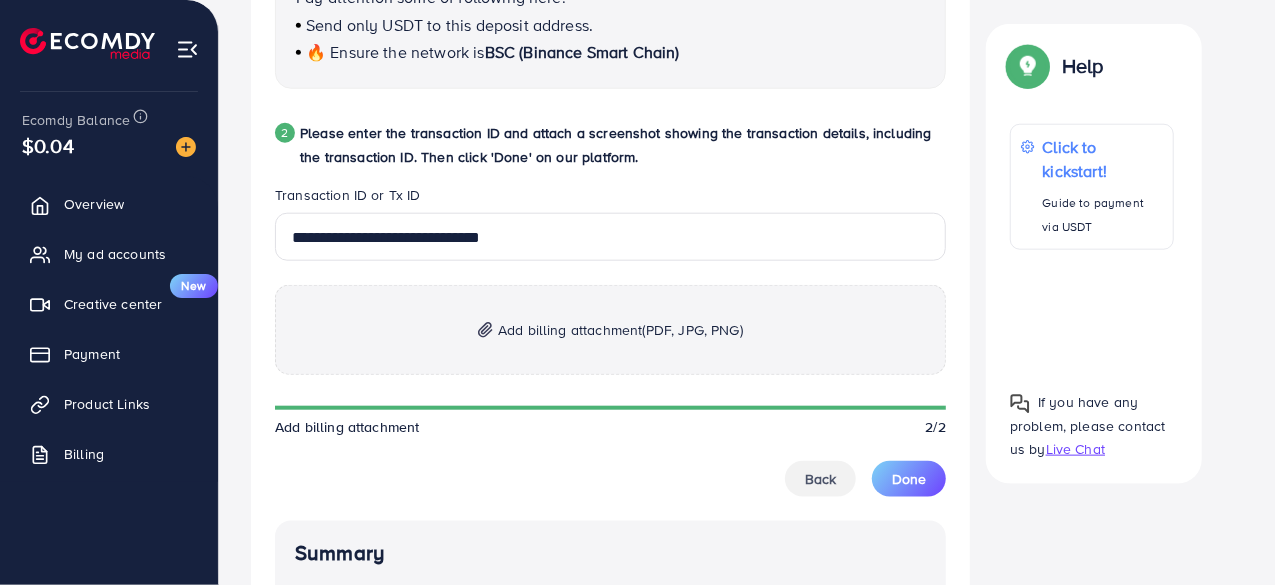 click on "Add billing attachment  (PDF, JPG, PNG)" at bounding box center [610, 330] 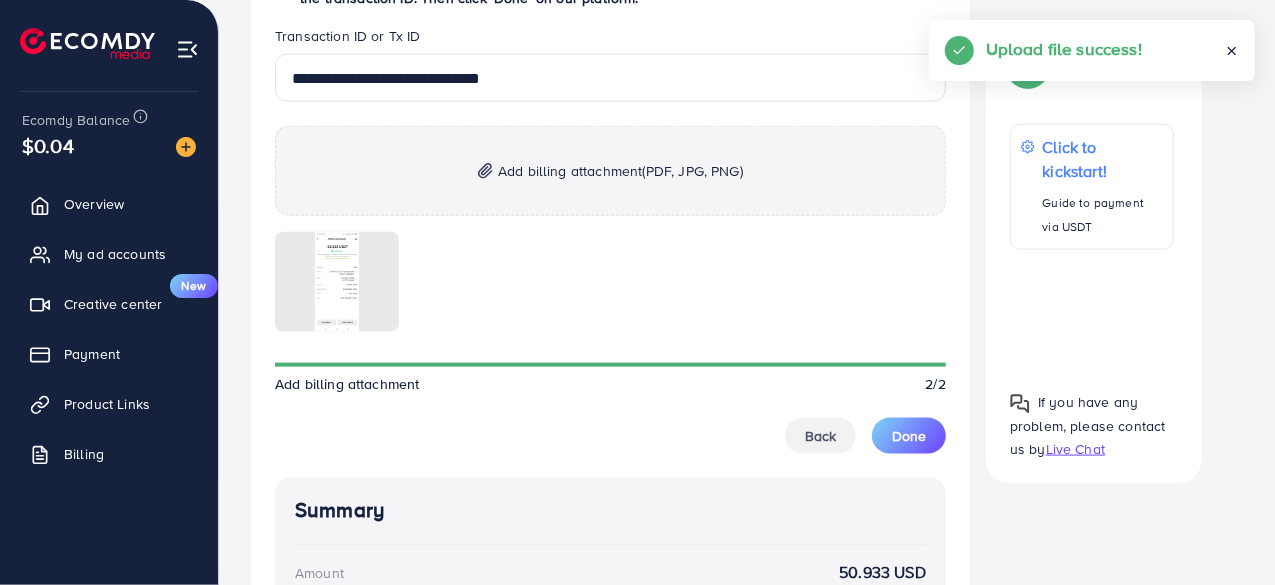 scroll, scrollTop: 1145, scrollLeft: 0, axis: vertical 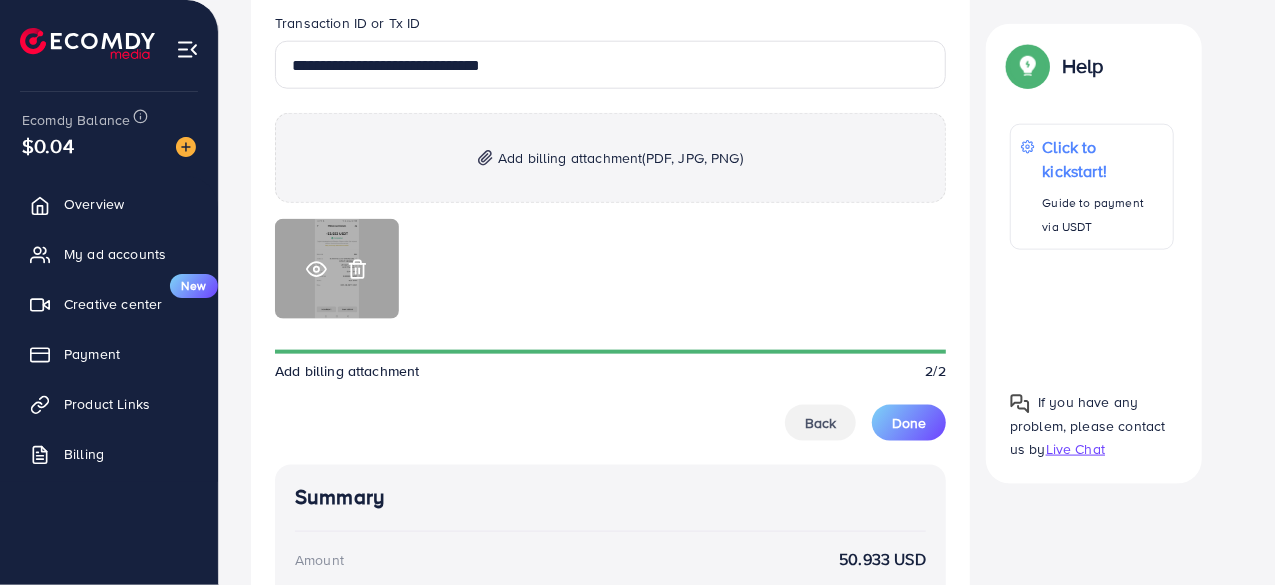 drag, startPoint x: 322, startPoint y: 267, endPoint x: 310, endPoint y: 259, distance: 14.422205 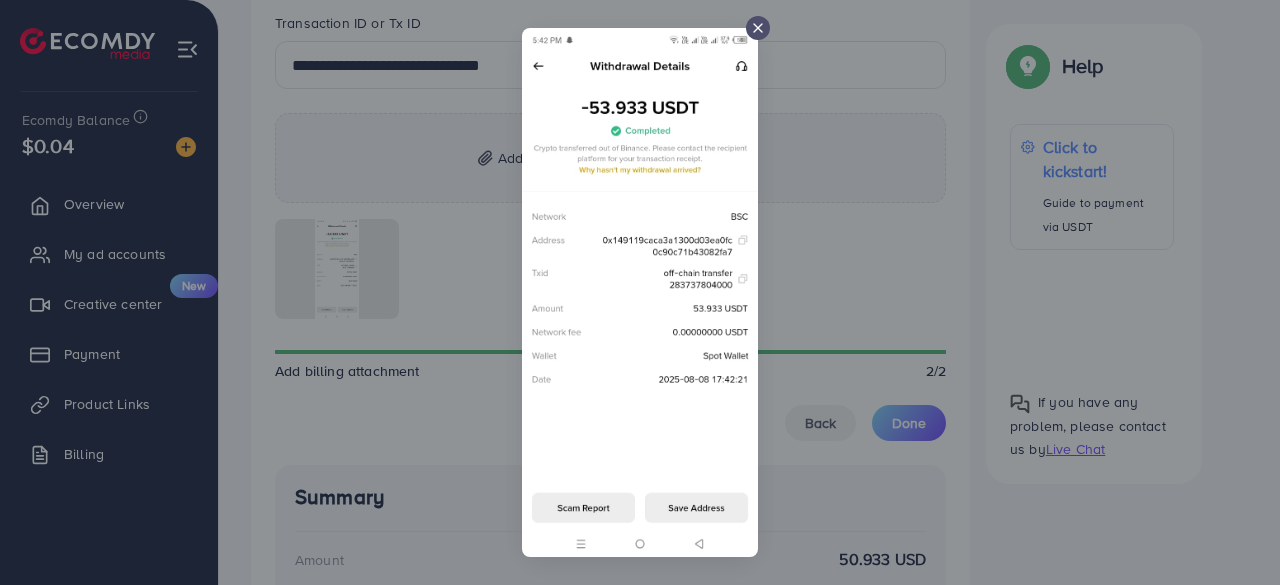 click 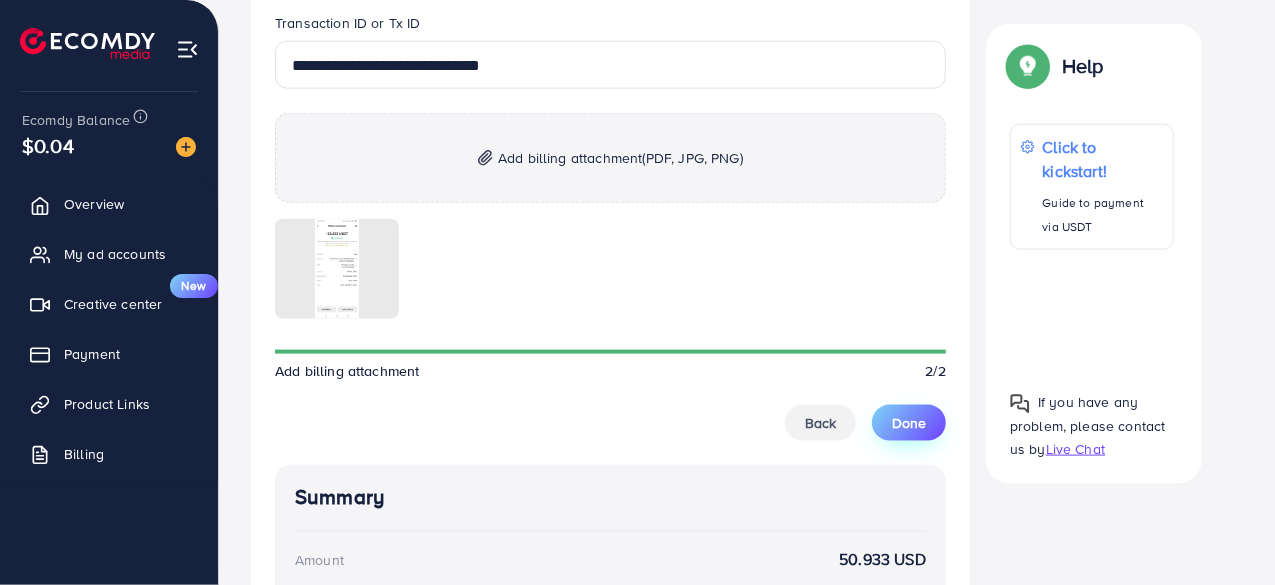 click on "Done" at bounding box center (909, 423) 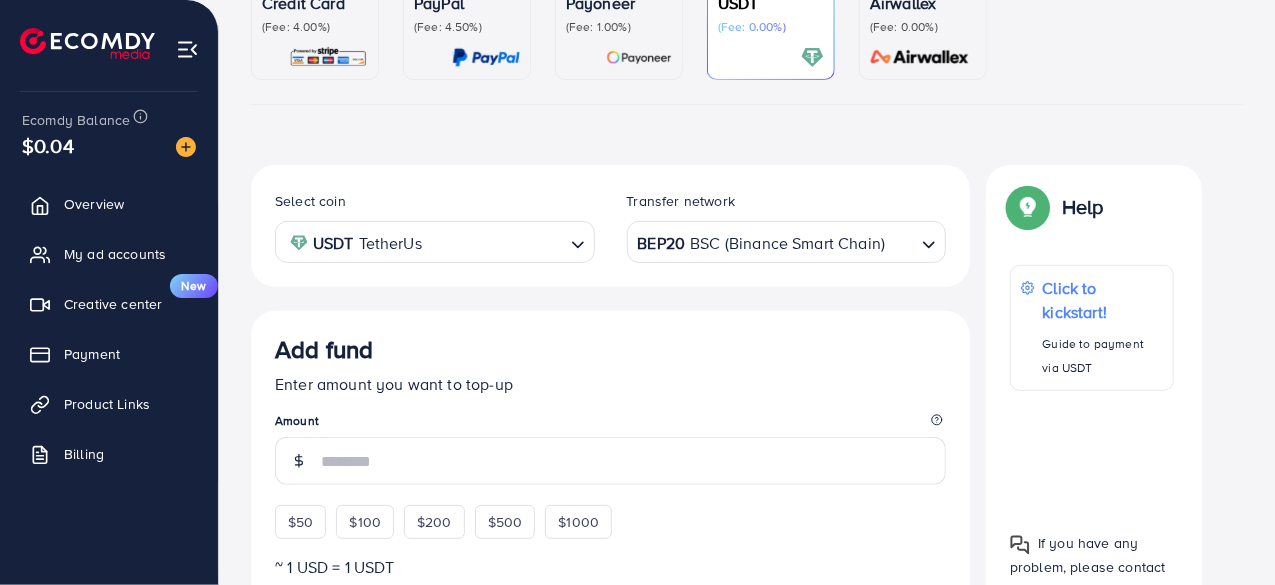 scroll, scrollTop: 226, scrollLeft: 0, axis: vertical 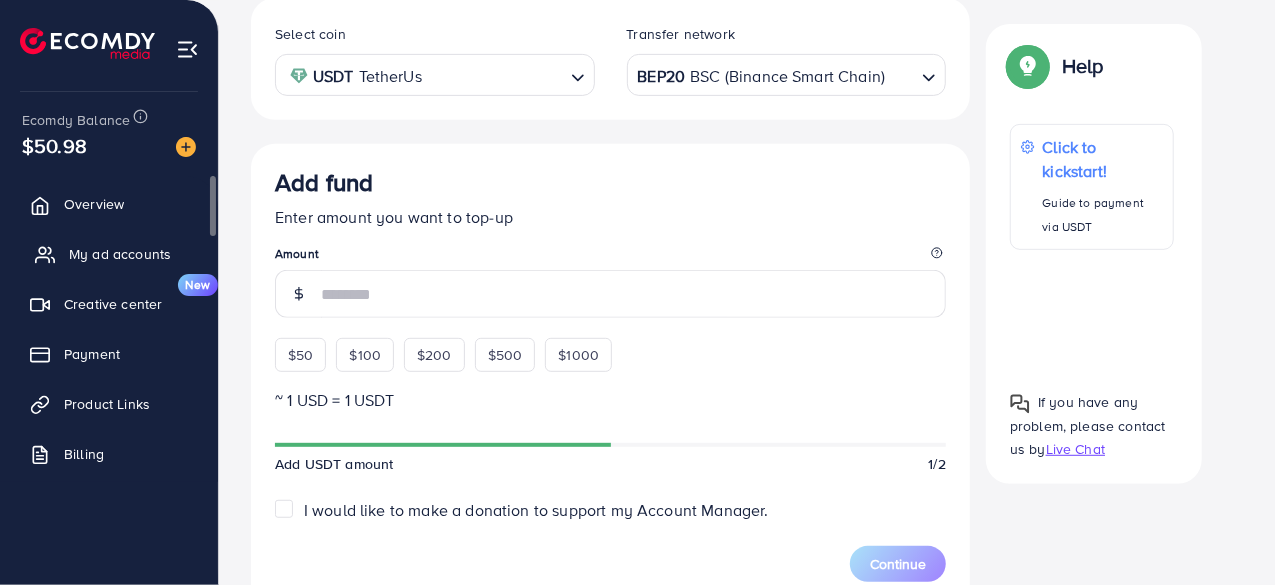 click on "My ad accounts" at bounding box center (120, 254) 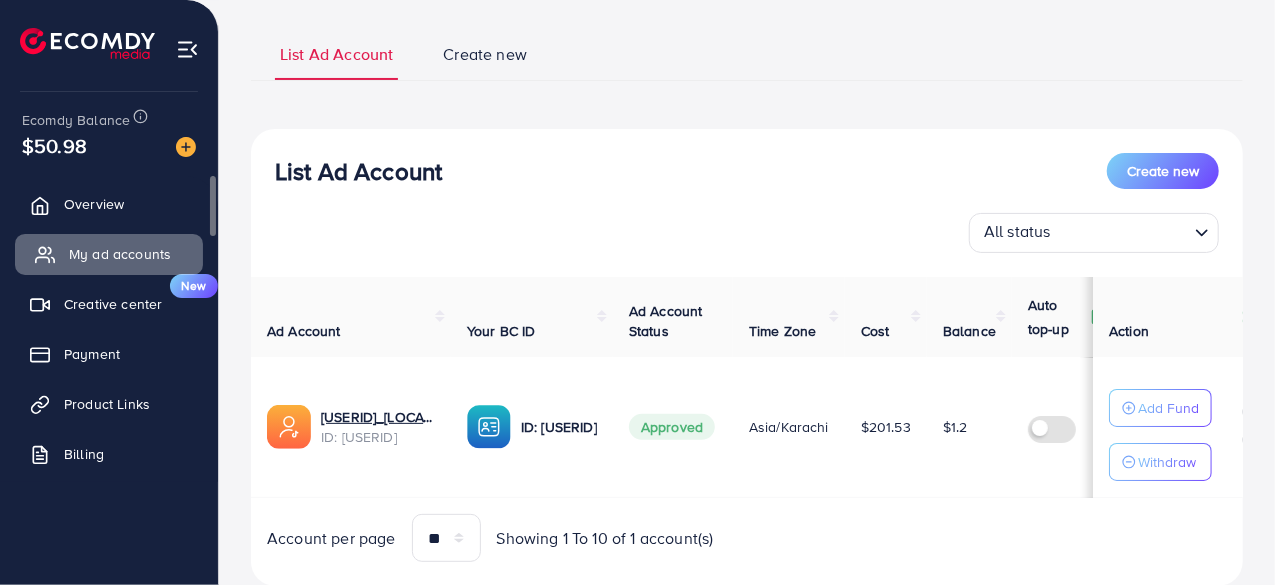 scroll, scrollTop: 180, scrollLeft: 0, axis: vertical 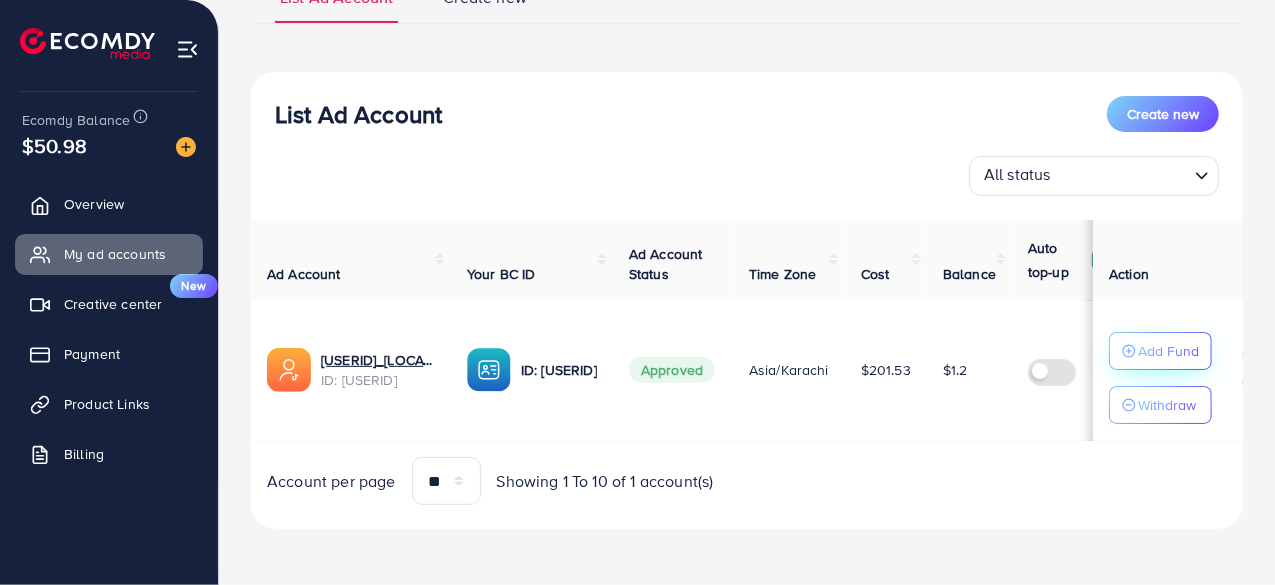 click on "Add Fund" at bounding box center (1168, 351) 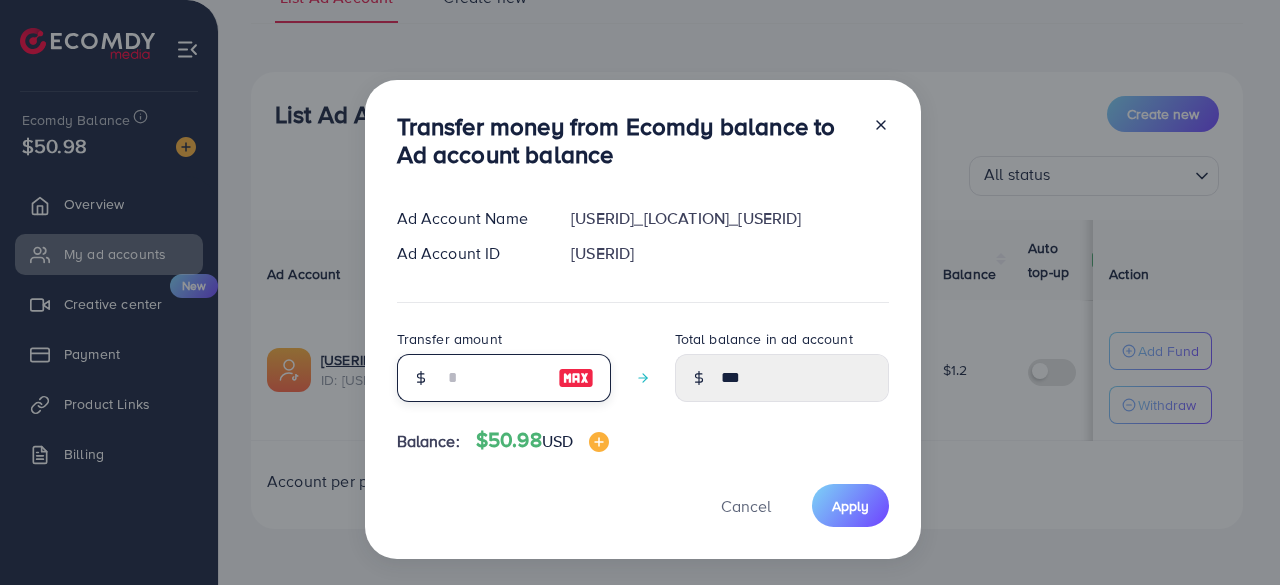 click at bounding box center (493, 378) 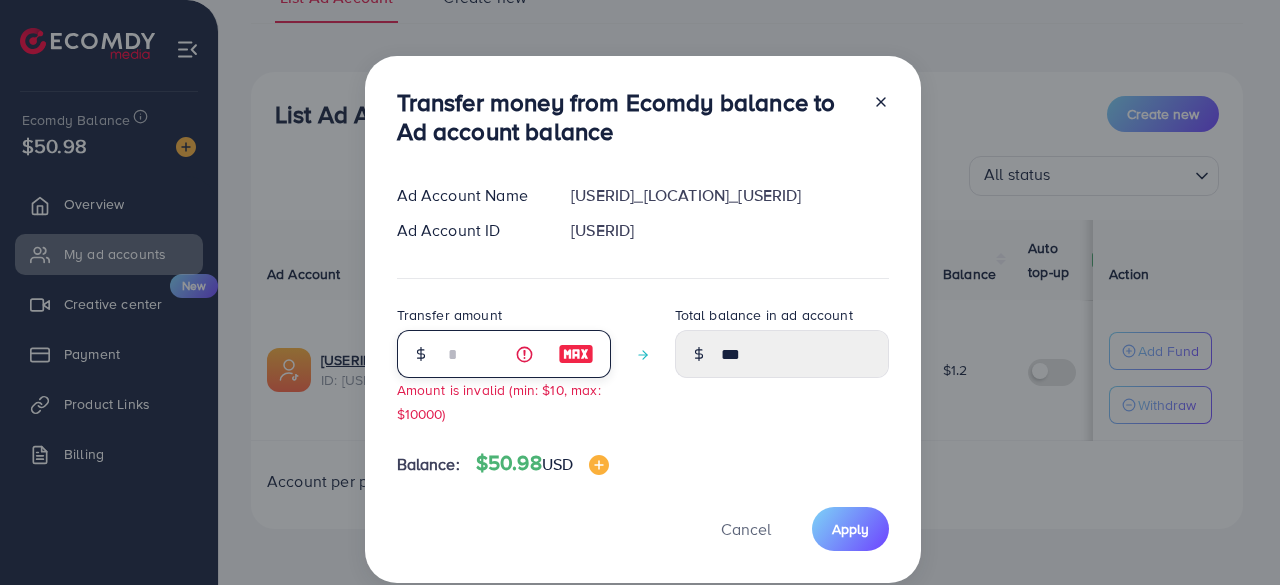type on "****" 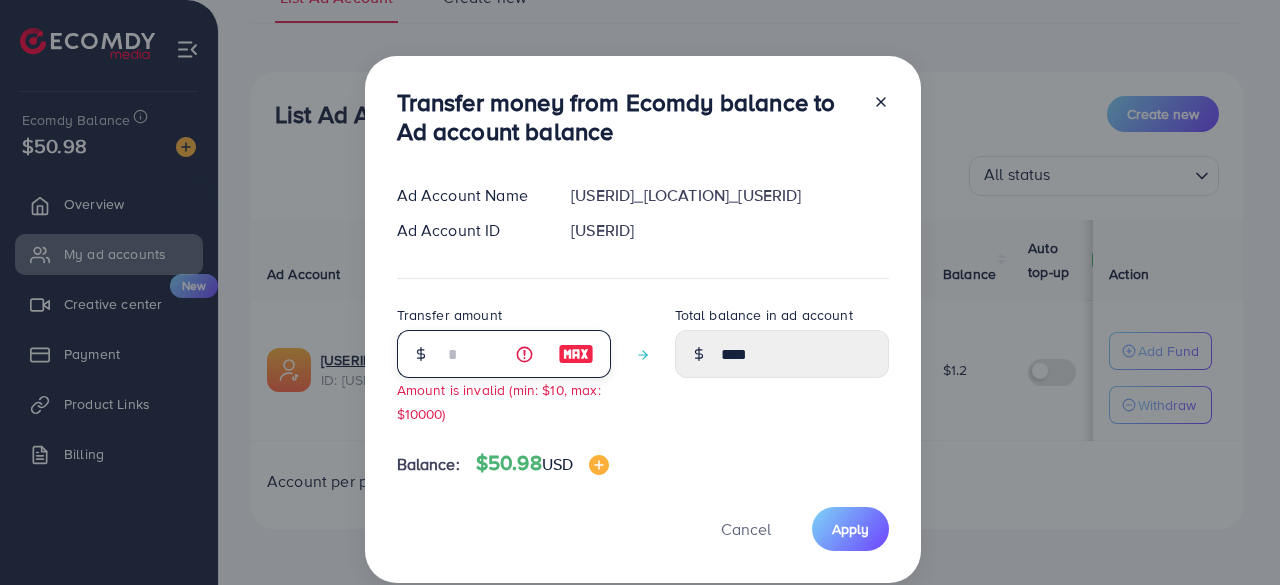 type on "**" 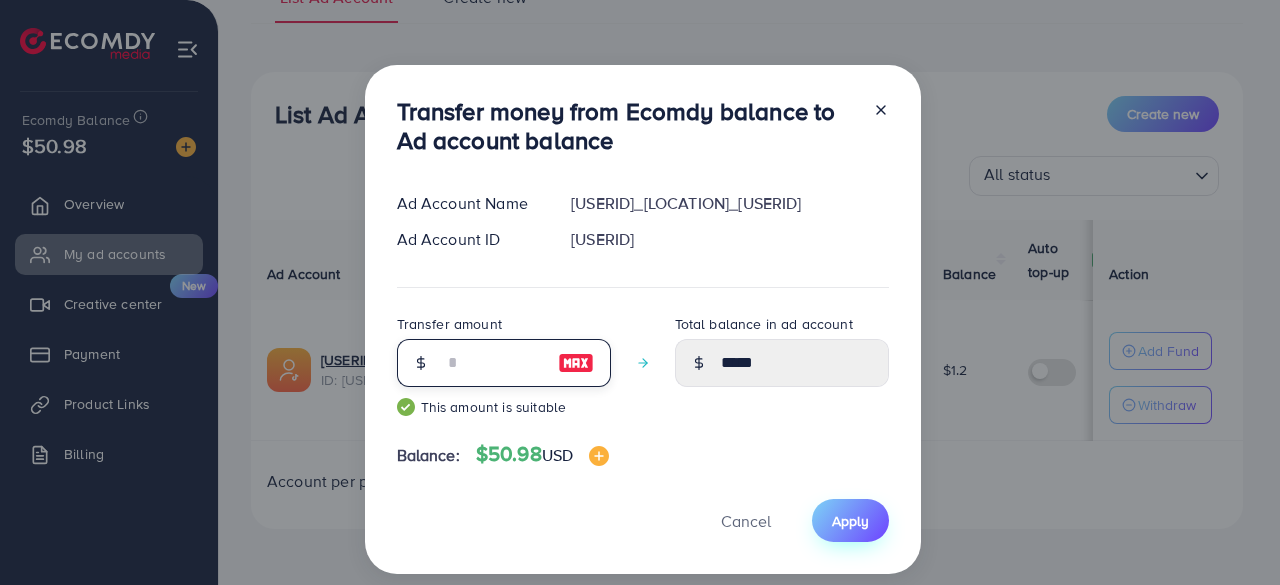 type on "**" 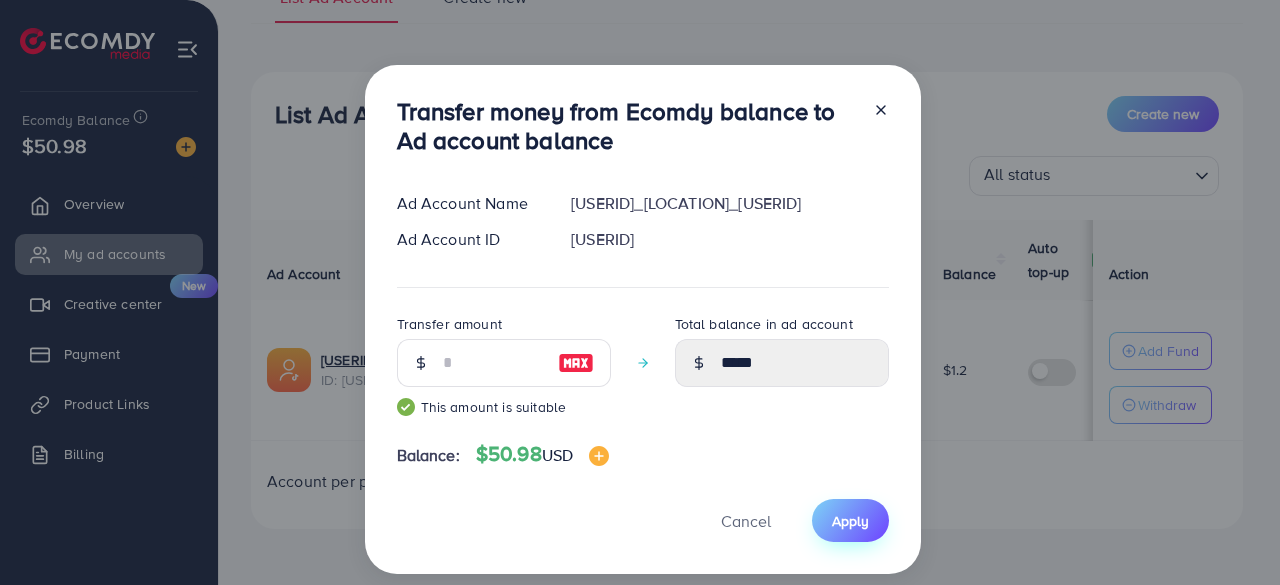 click on "Apply" at bounding box center (850, 521) 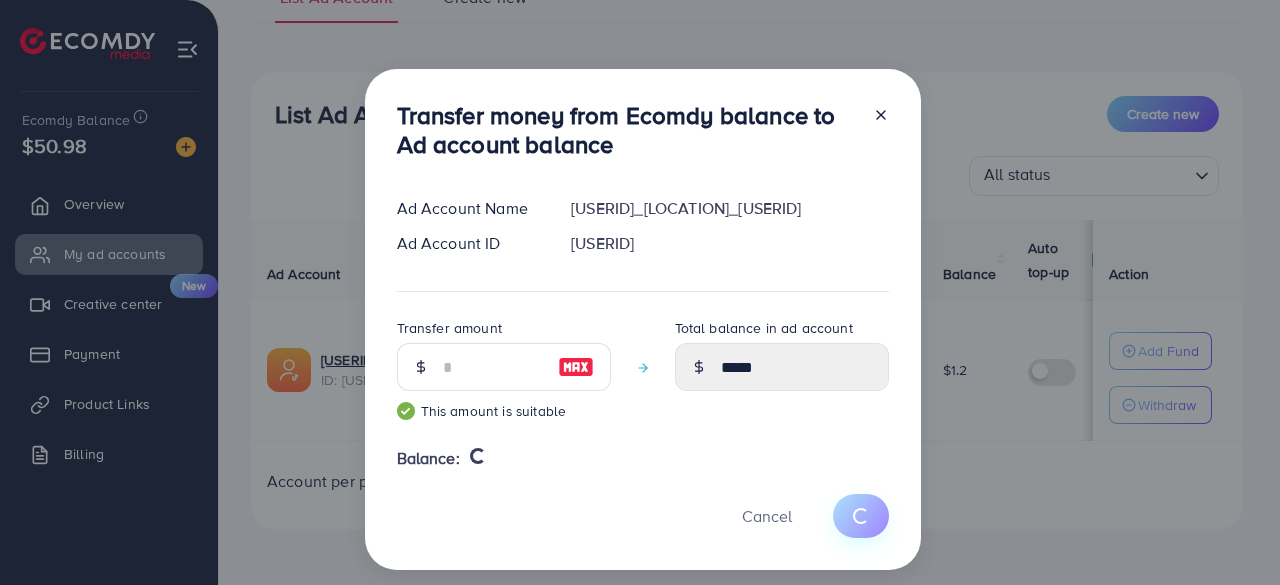 type 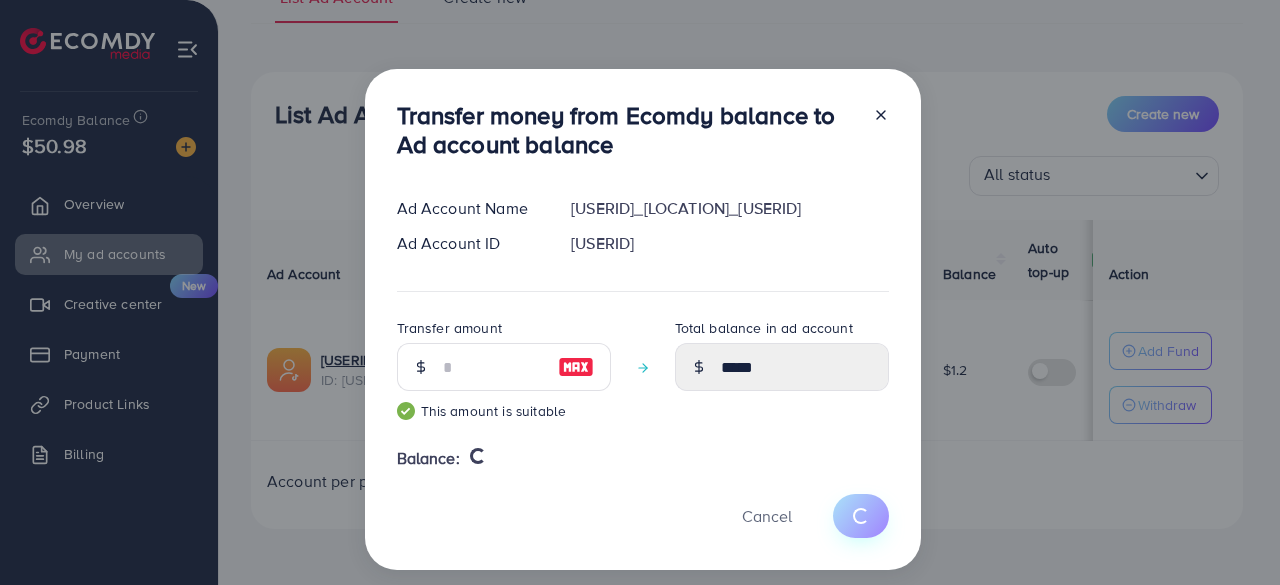 type on "***" 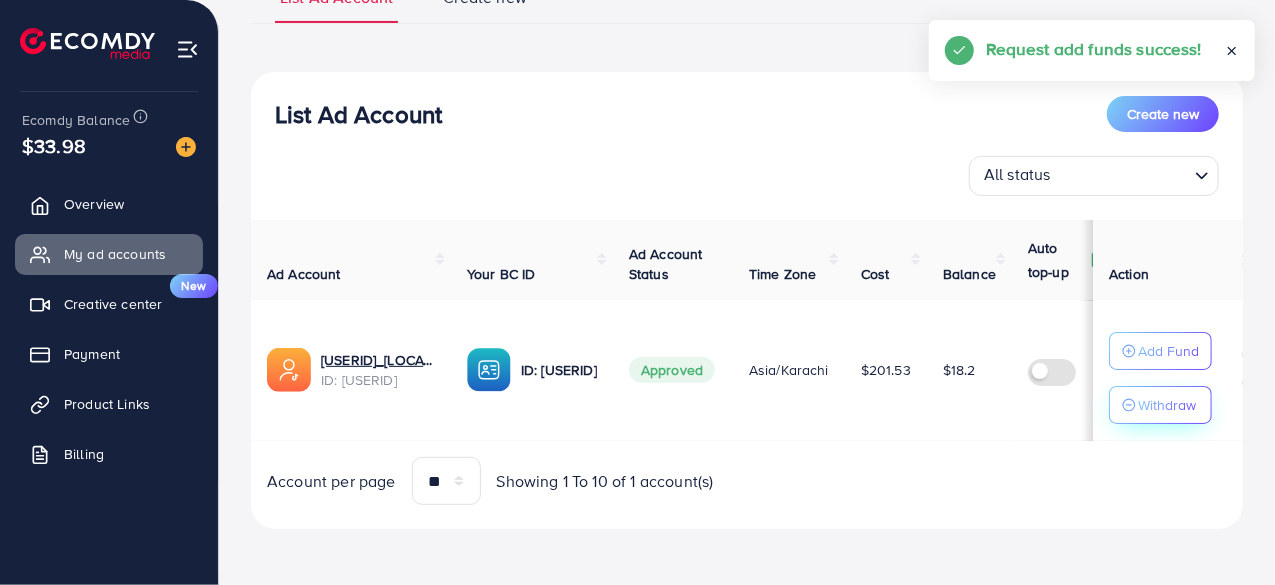 click 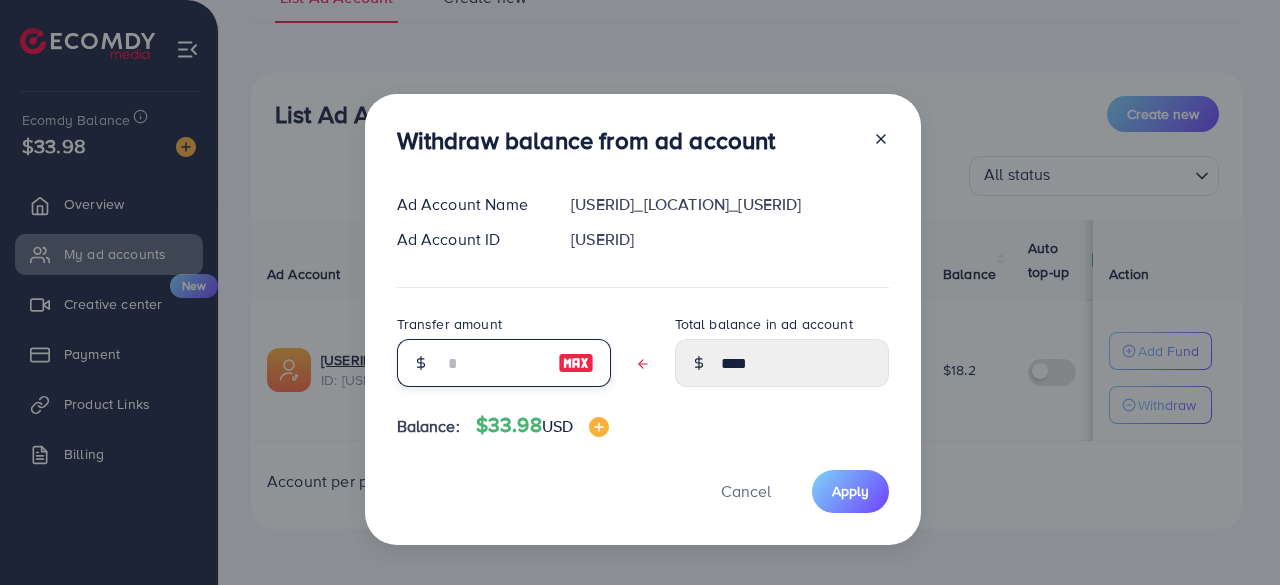 click at bounding box center (493, 363) 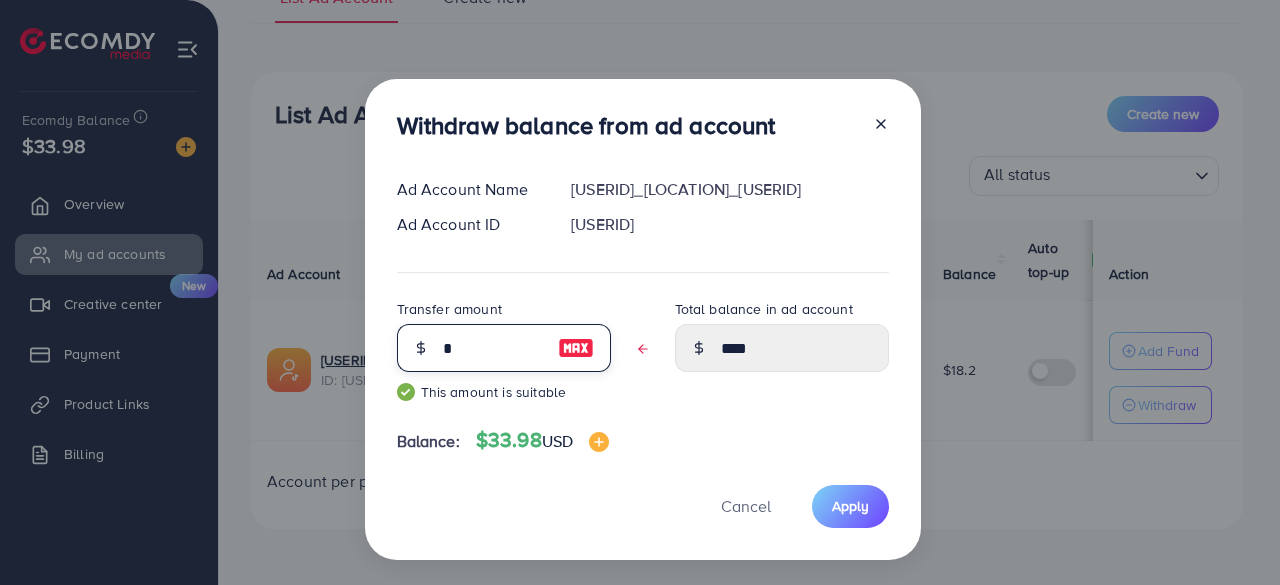 type on "*****" 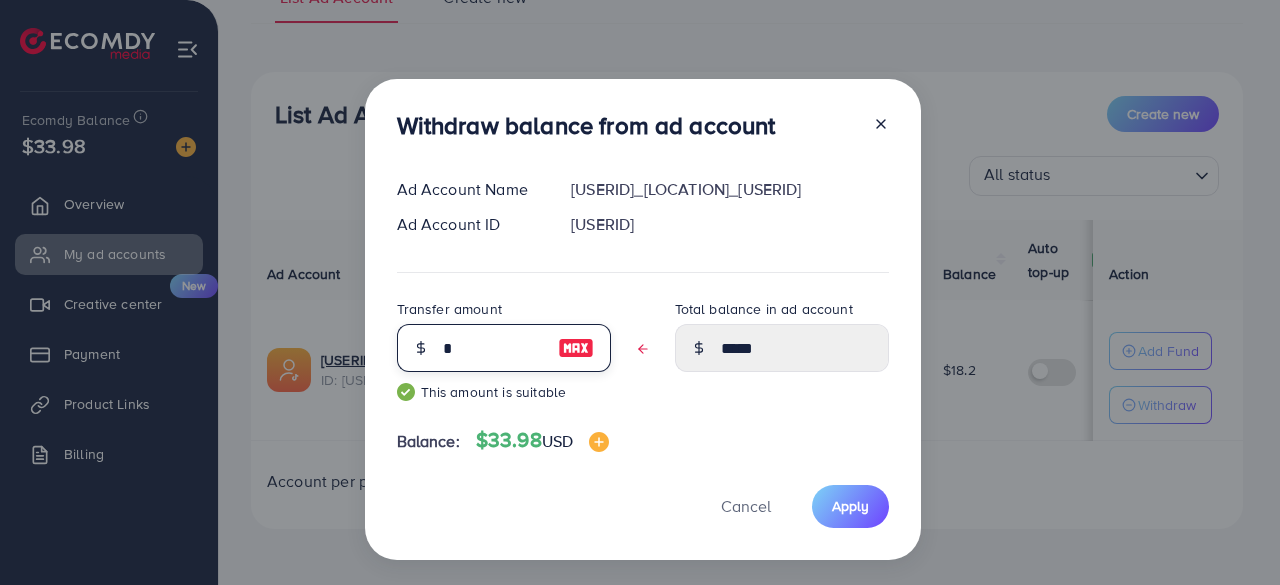 type on "**" 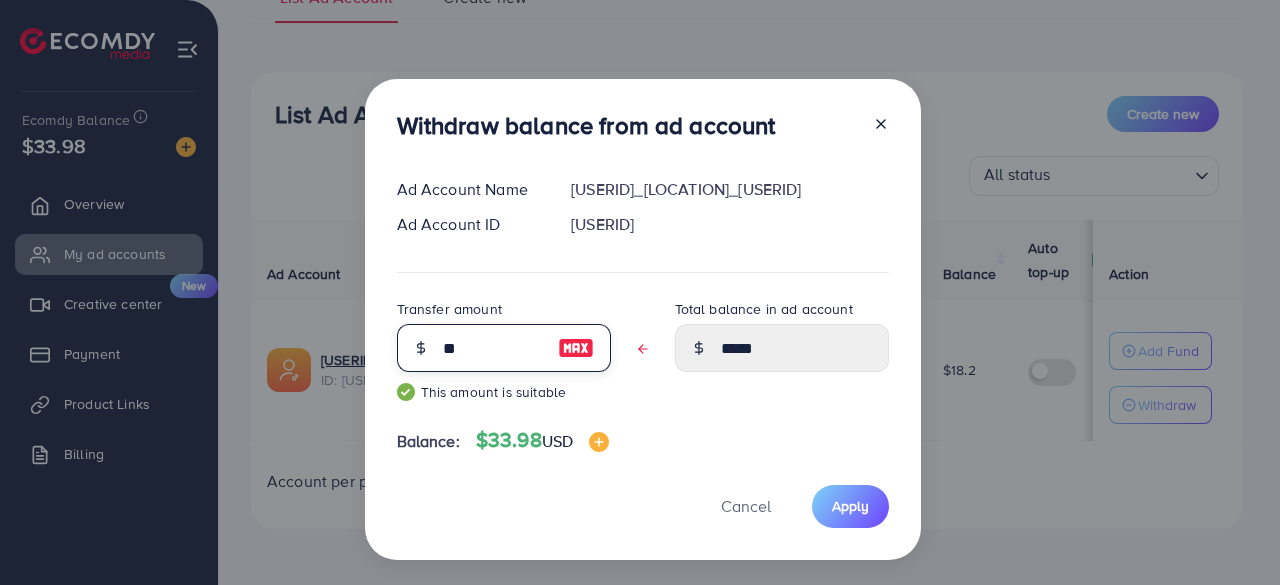 type on "****" 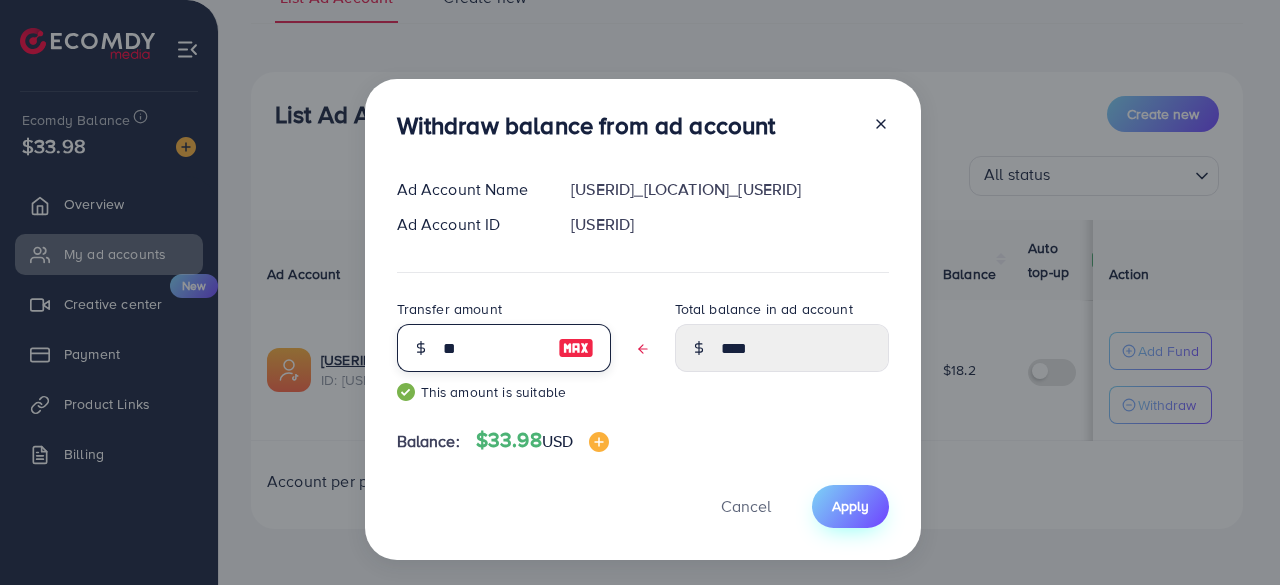 type on "**" 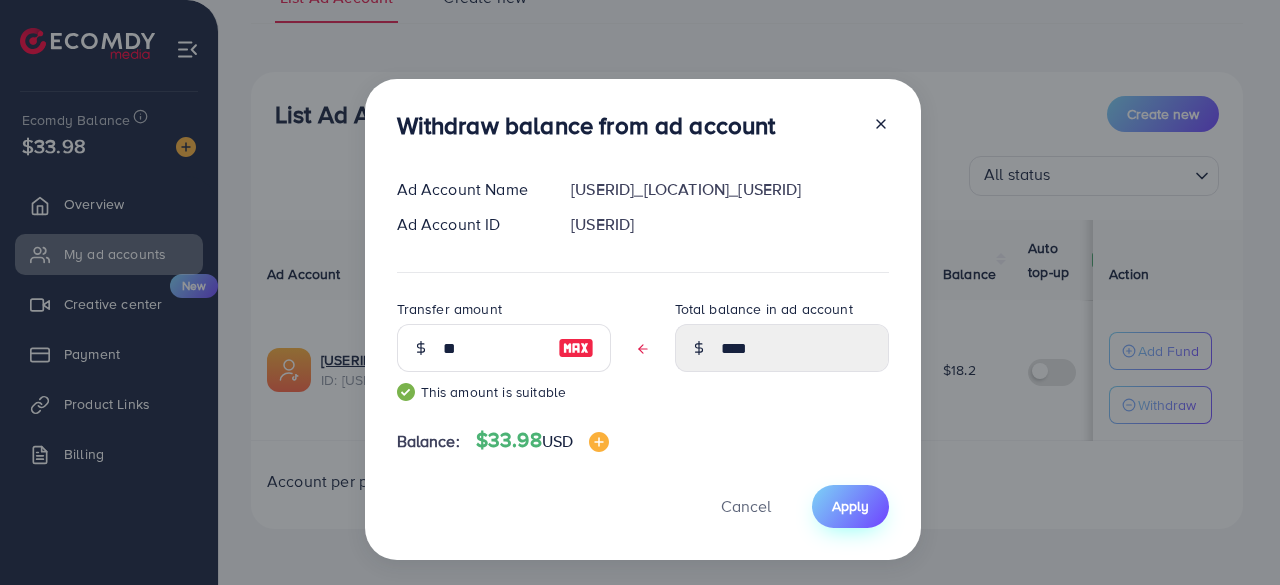 click on "Apply" at bounding box center [850, 506] 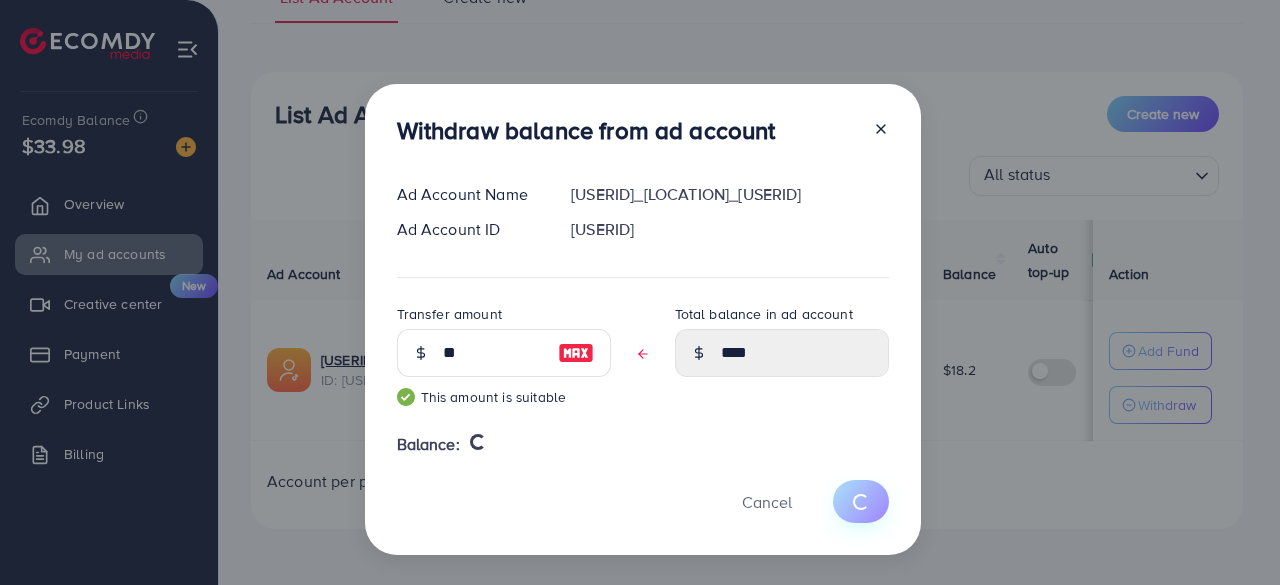 type 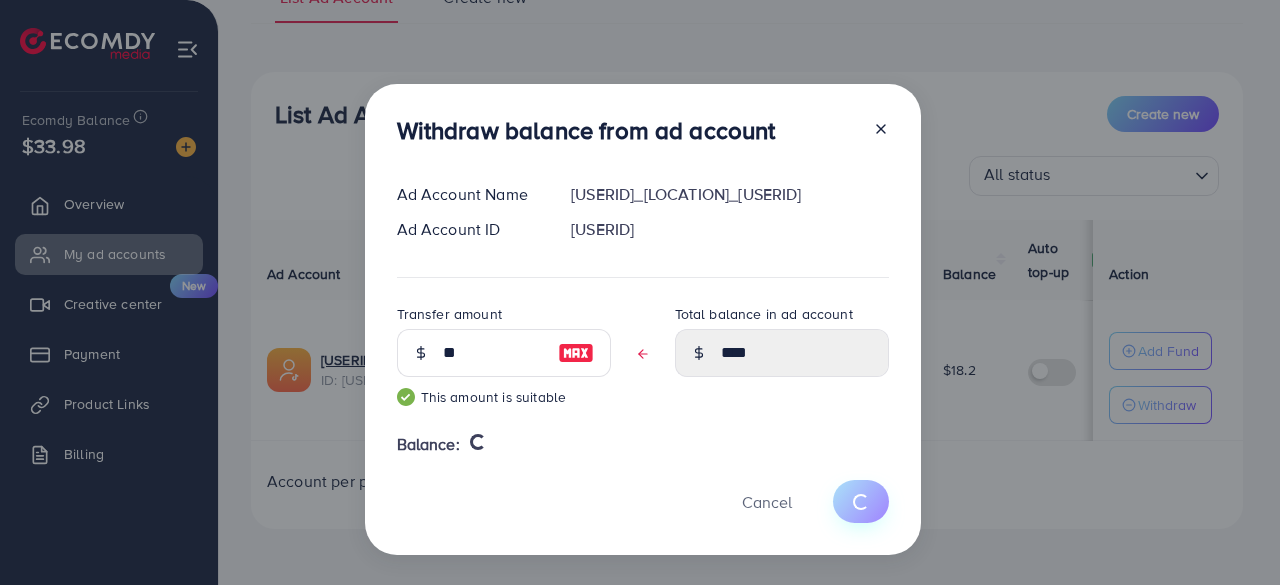type on "****" 